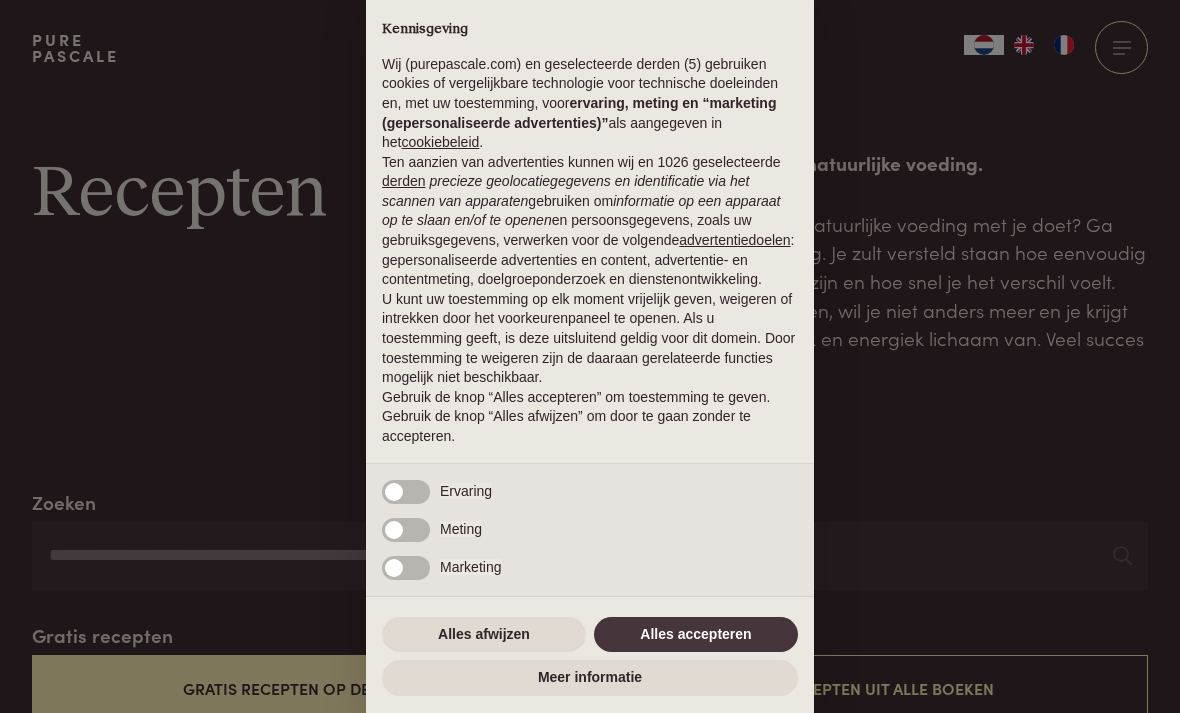 scroll, scrollTop: 0, scrollLeft: 0, axis: both 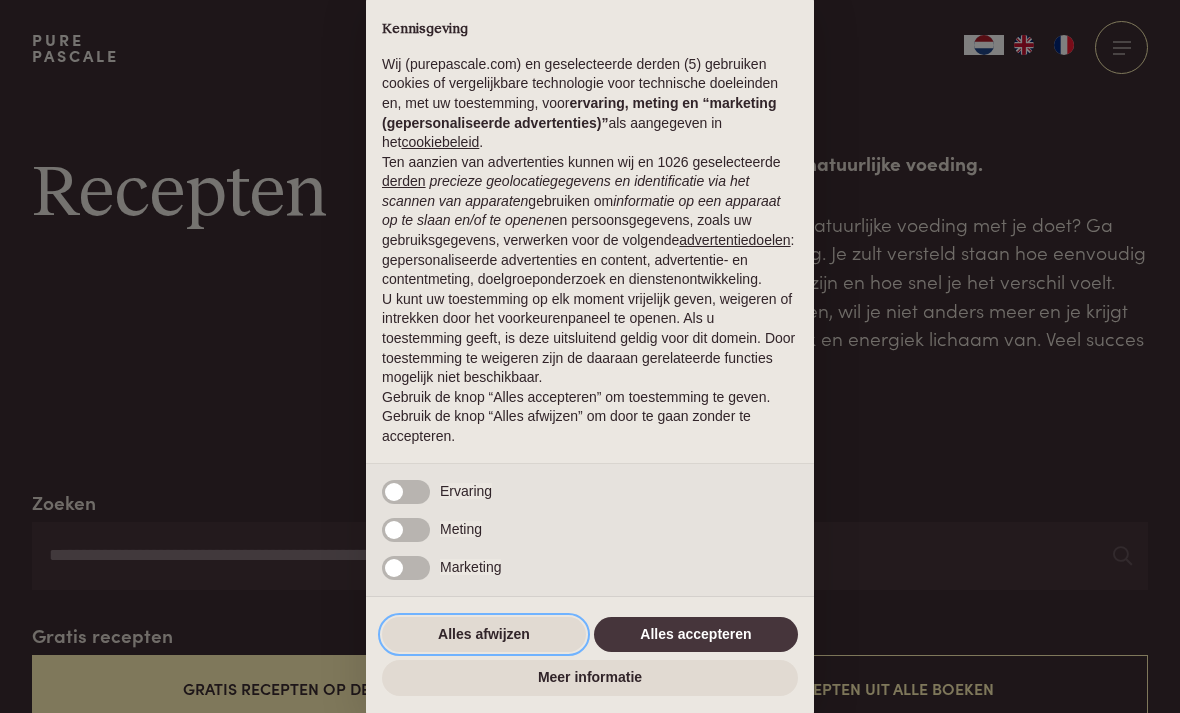click on "Alles afwijzen" at bounding box center [484, 635] 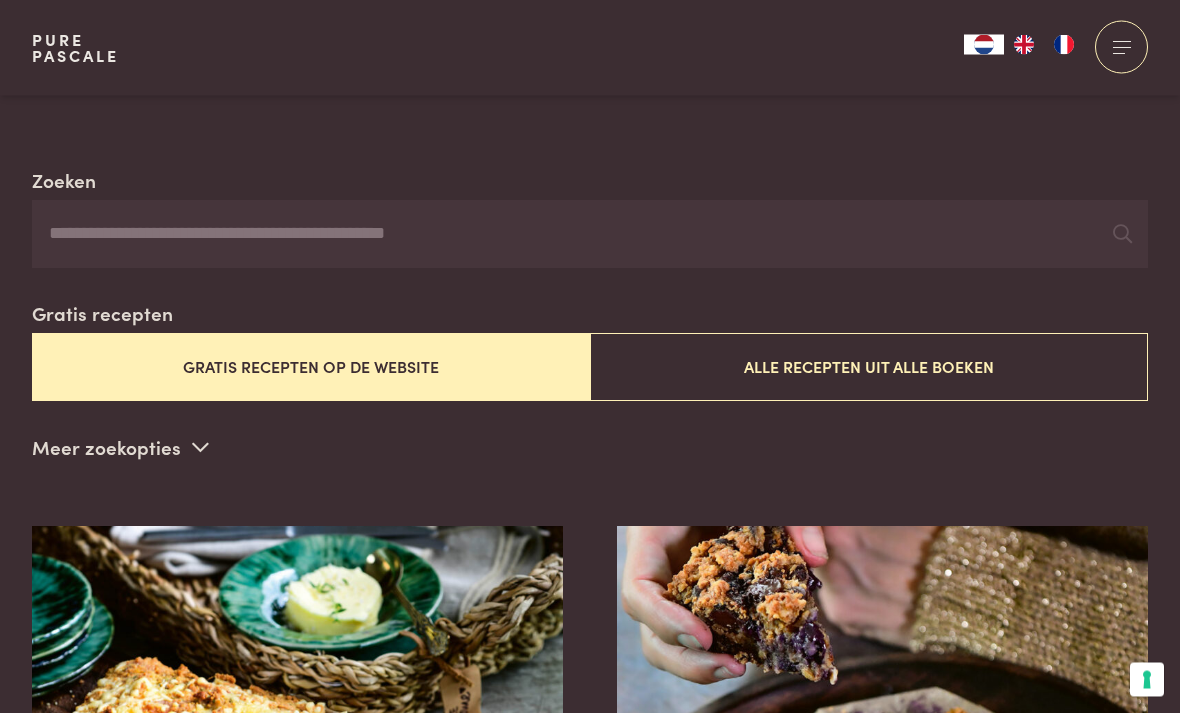 scroll, scrollTop: 322, scrollLeft: 0, axis: vertical 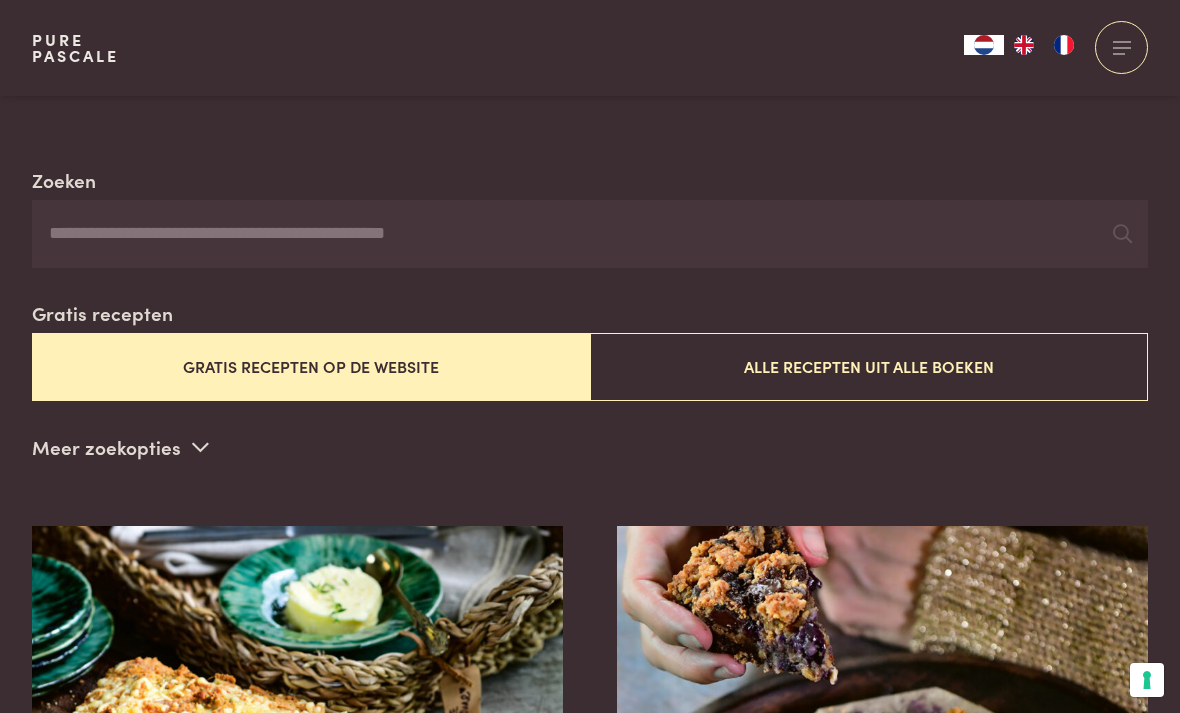click on "Alle recepten uit alle boeken" at bounding box center (869, 366) 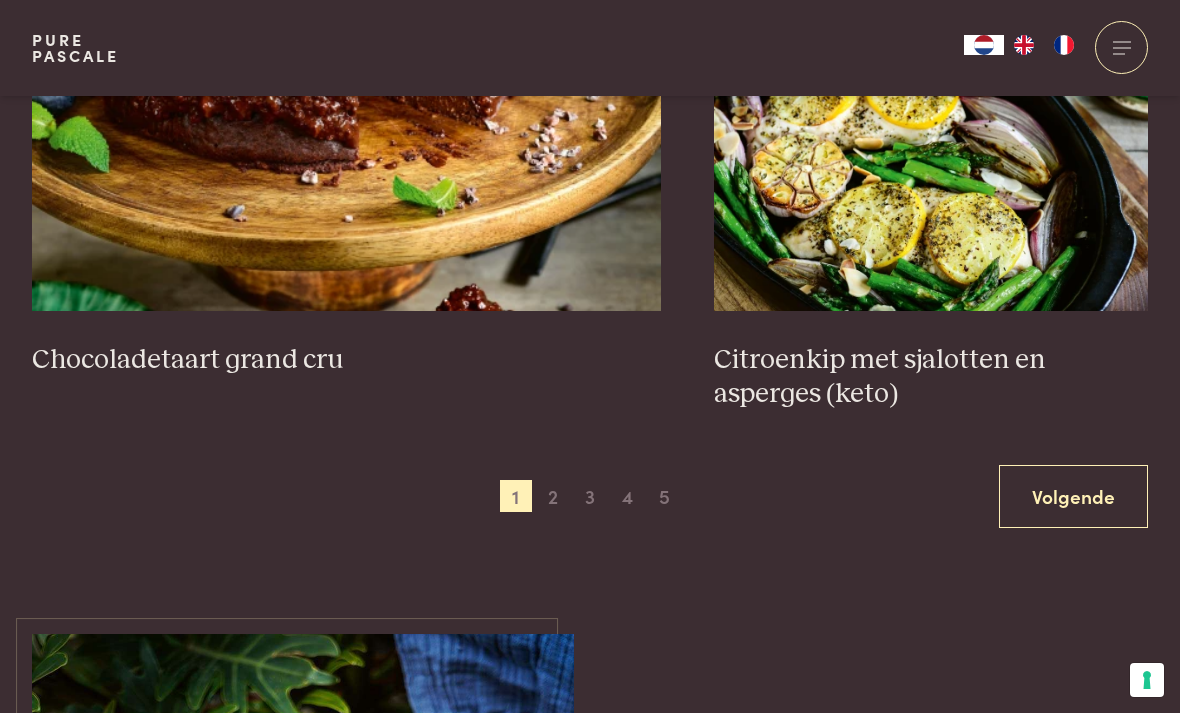 scroll, scrollTop: 3570, scrollLeft: 0, axis: vertical 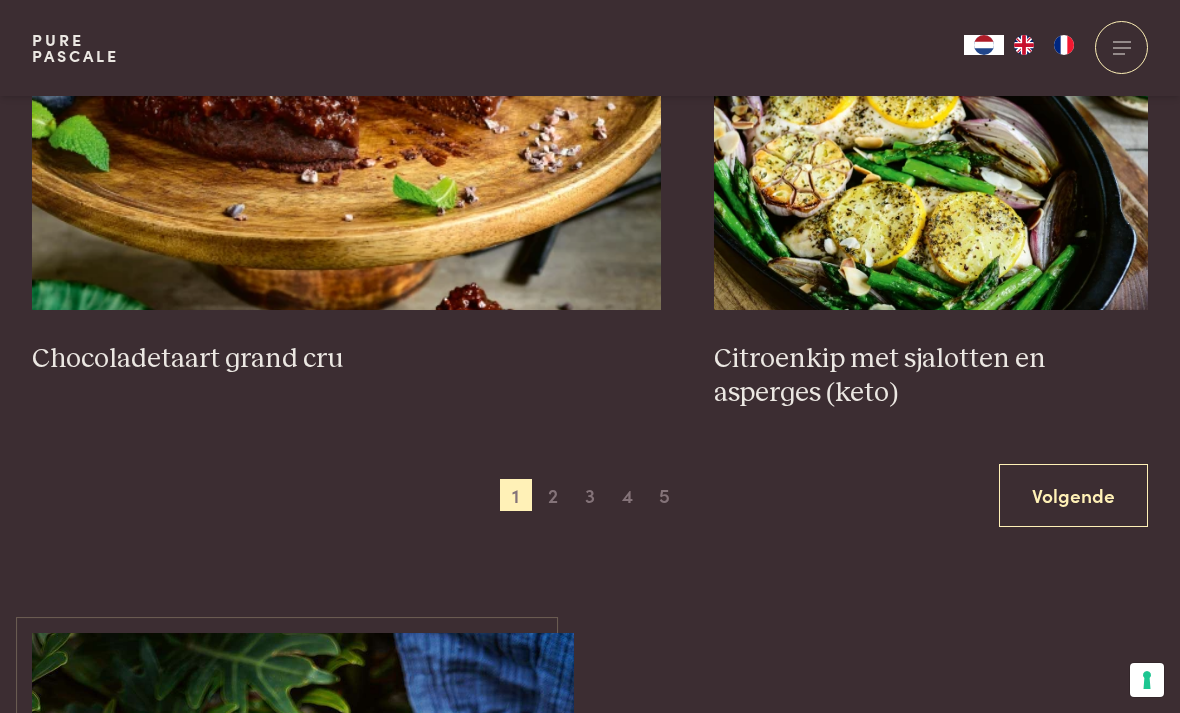 click on "Volgende" at bounding box center (1073, 495) 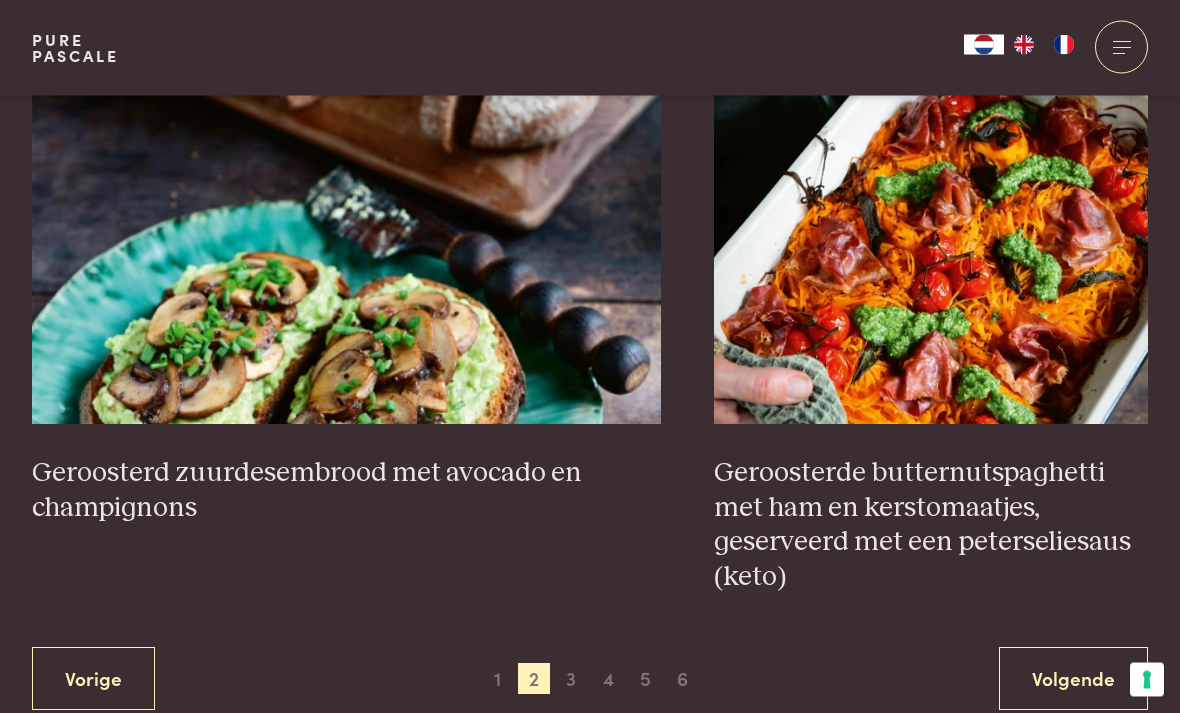 scroll, scrollTop: 3526, scrollLeft: 0, axis: vertical 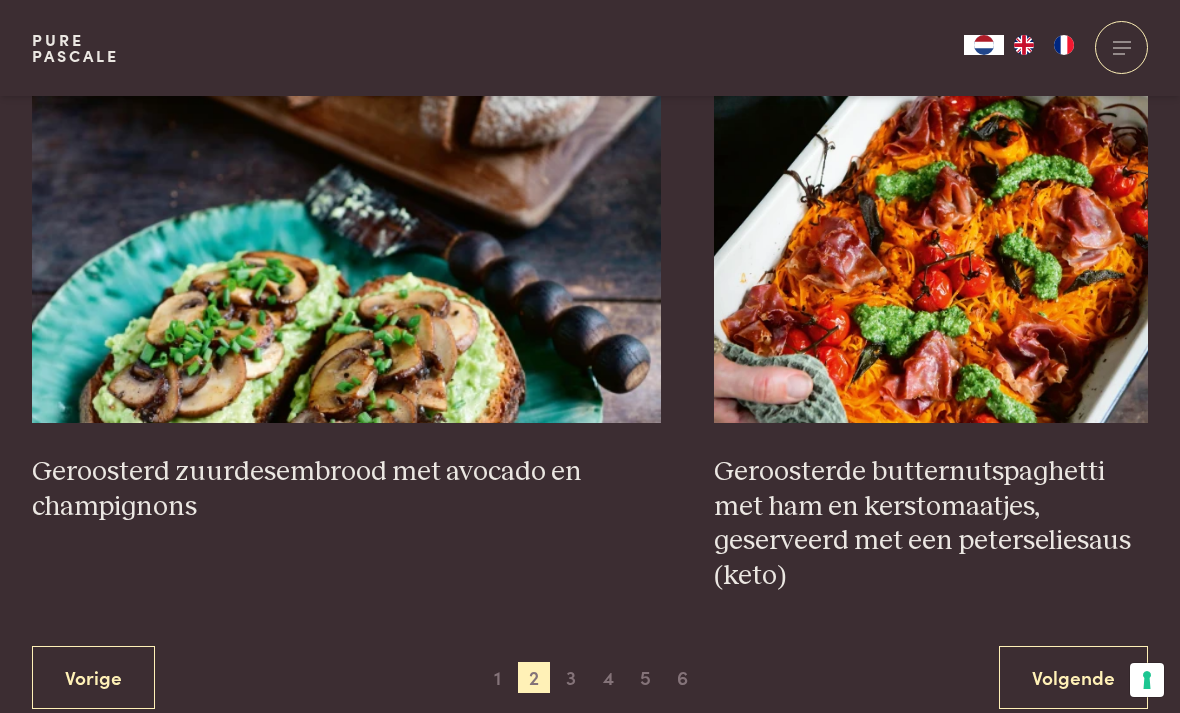 click on "Volgende" at bounding box center (1073, 677) 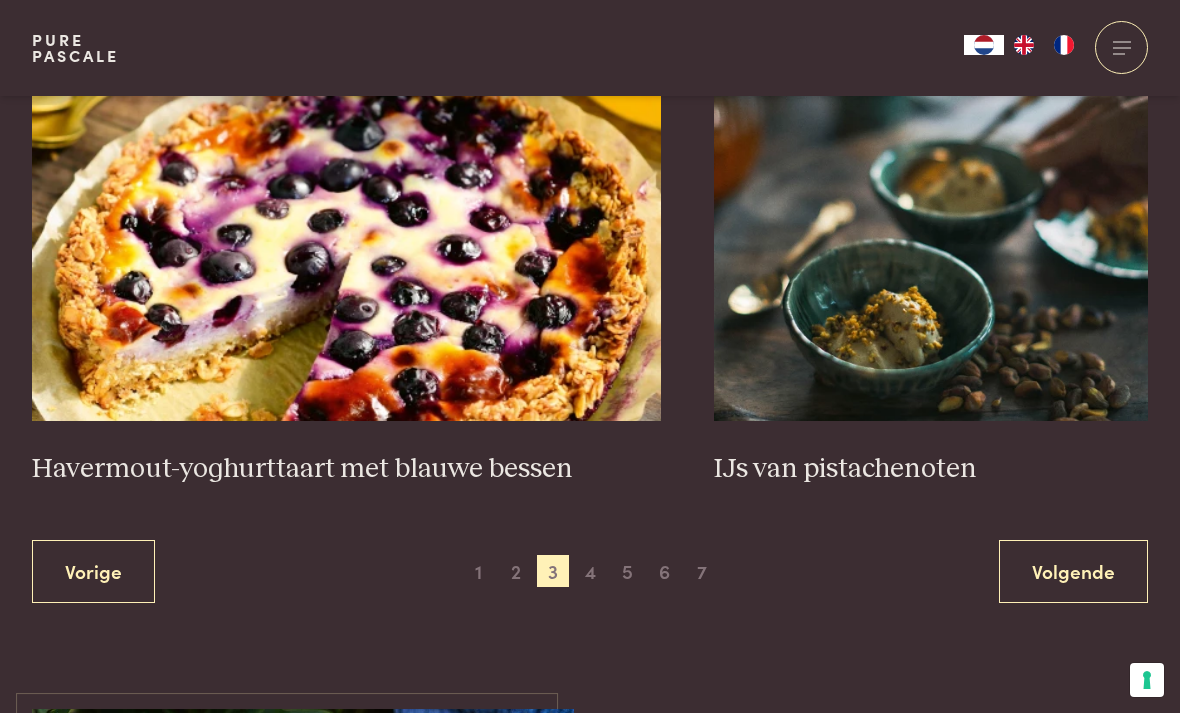 scroll, scrollTop: 3511, scrollLeft: 0, axis: vertical 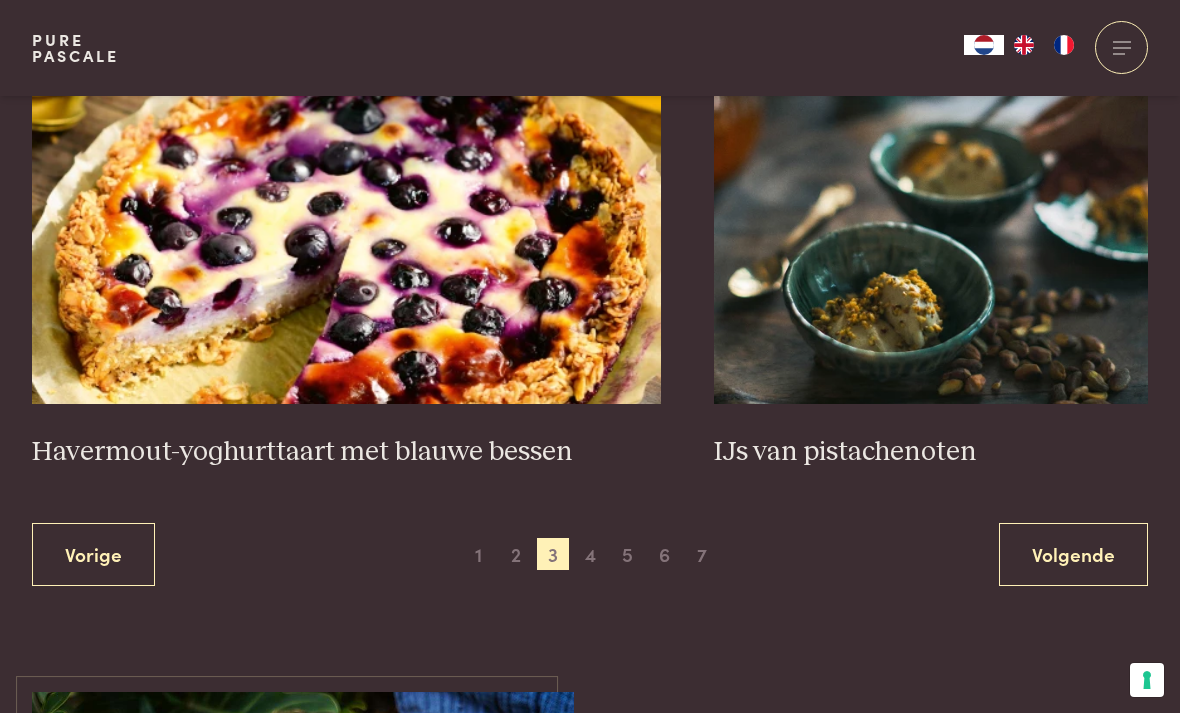 click on "Volgende" at bounding box center (1073, 554) 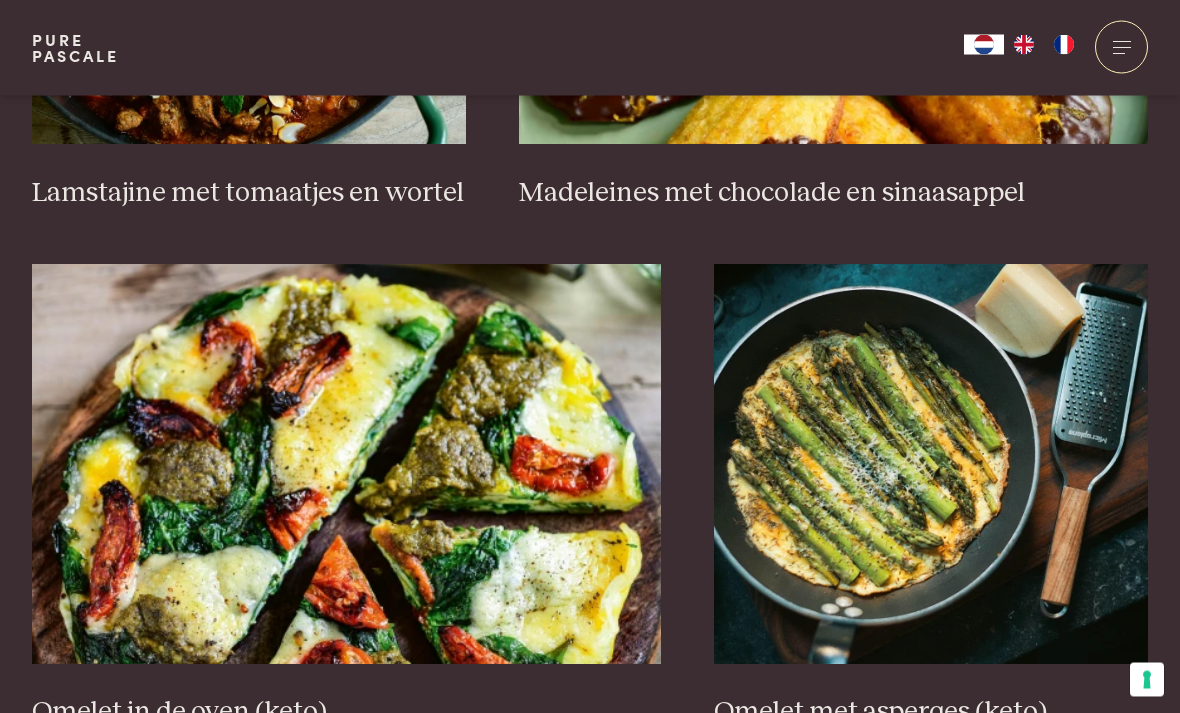 scroll, scrollTop: 3186, scrollLeft: 0, axis: vertical 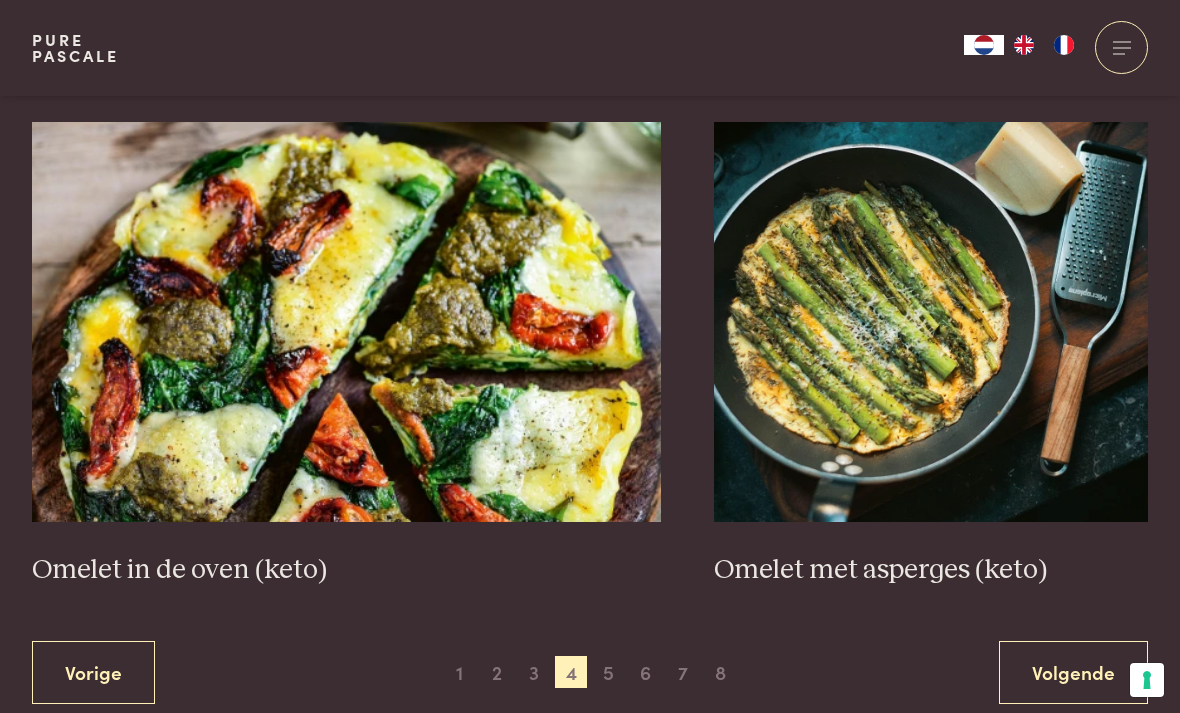 click on "Volgende" at bounding box center (1073, 672) 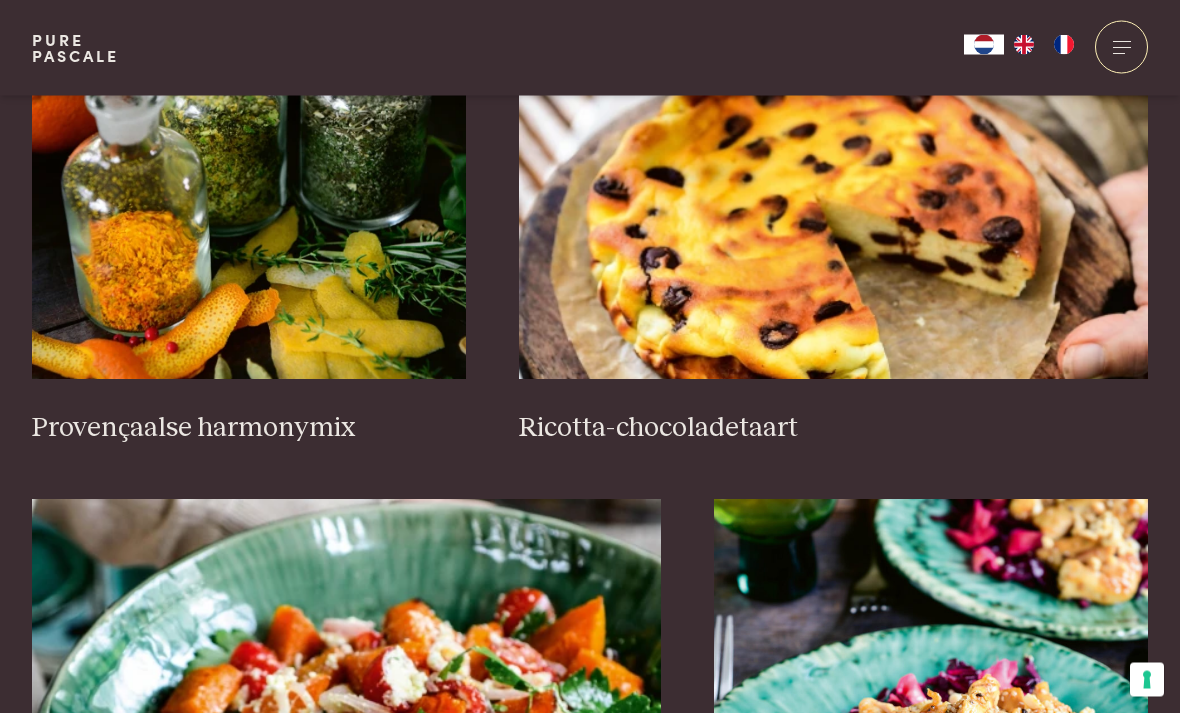 scroll, scrollTop: 3017, scrollLeft: 0, axis: vertical 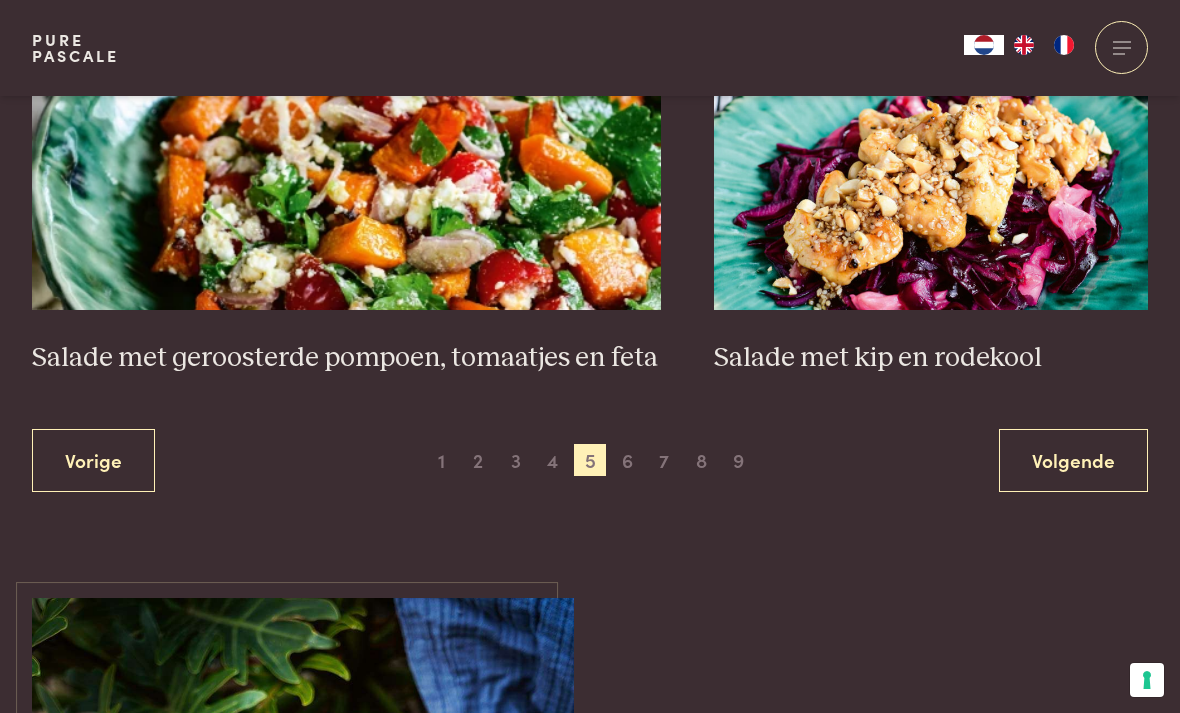 click on "Volgende" at bounding box center (1073, 460) 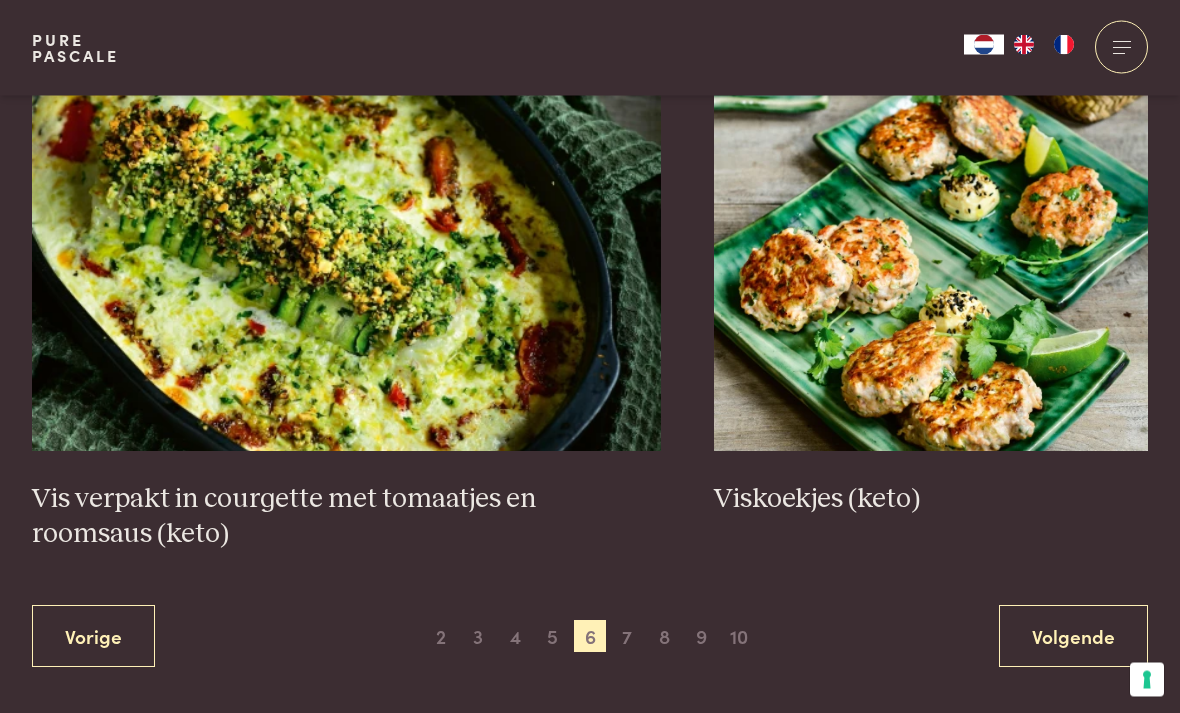 scroll, scrollTop: 3467, scrollLeft: 0, axis: vertical 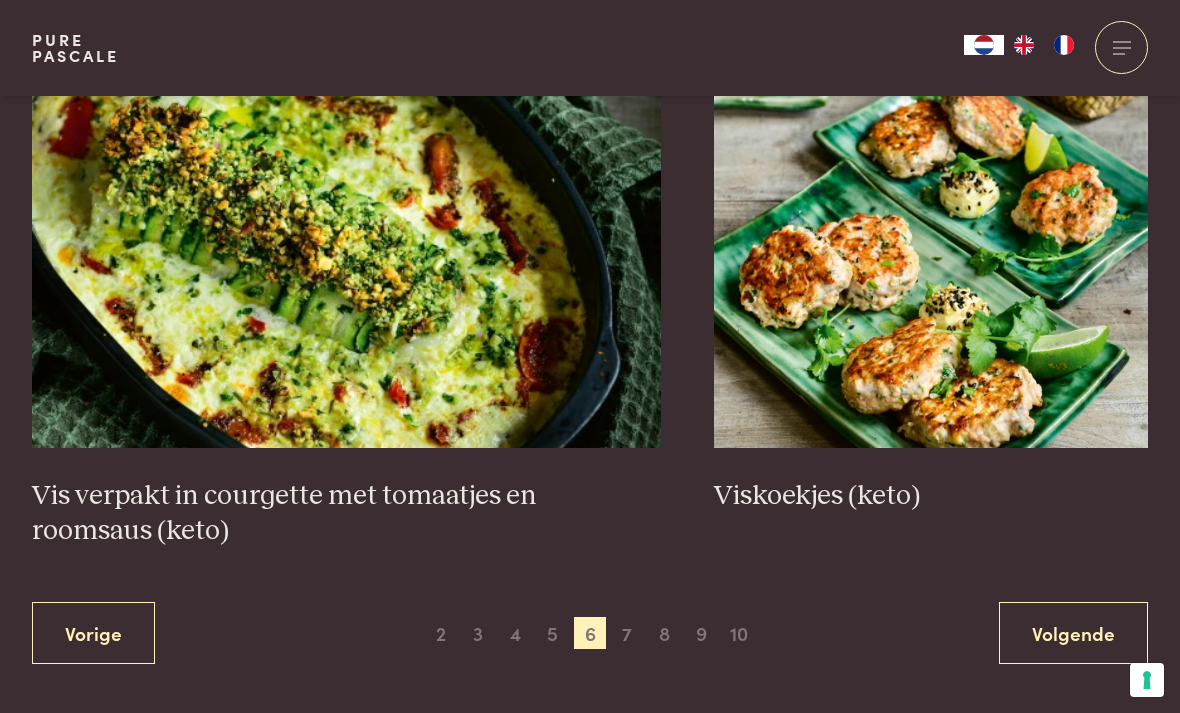 click on "Volgende" at bounding box center (1073, 633) 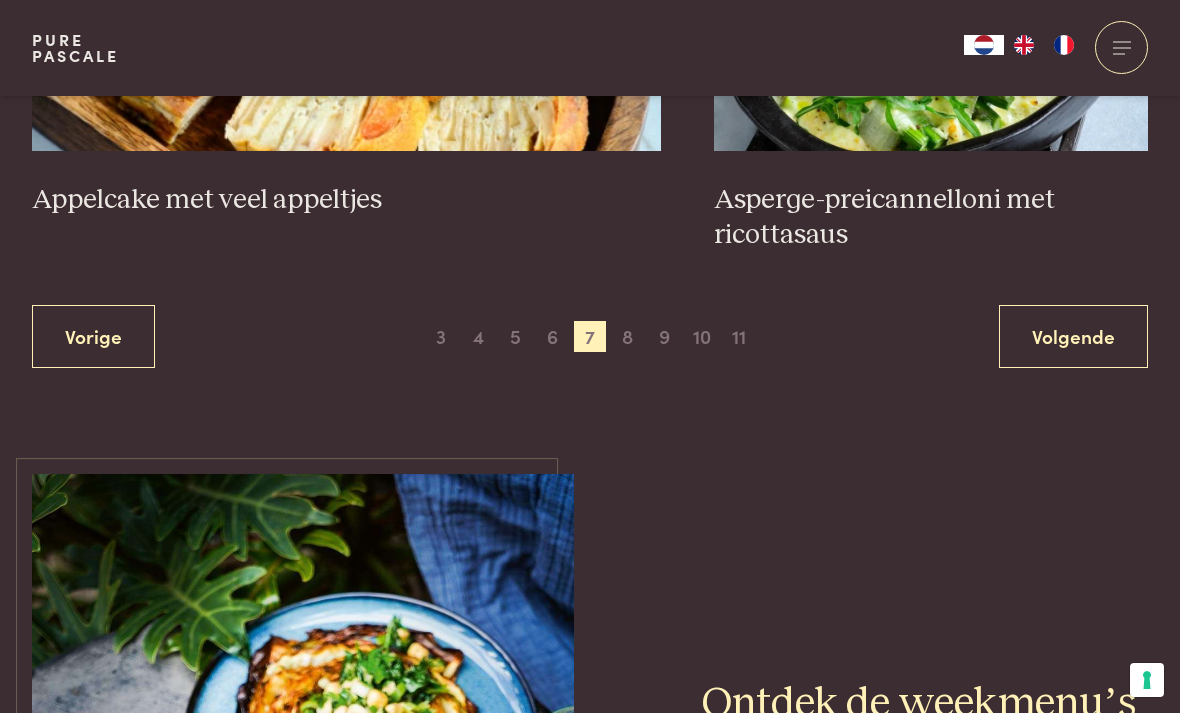 scroll, scrollTop: 3866, scrollLeft: 0, axis: vertical 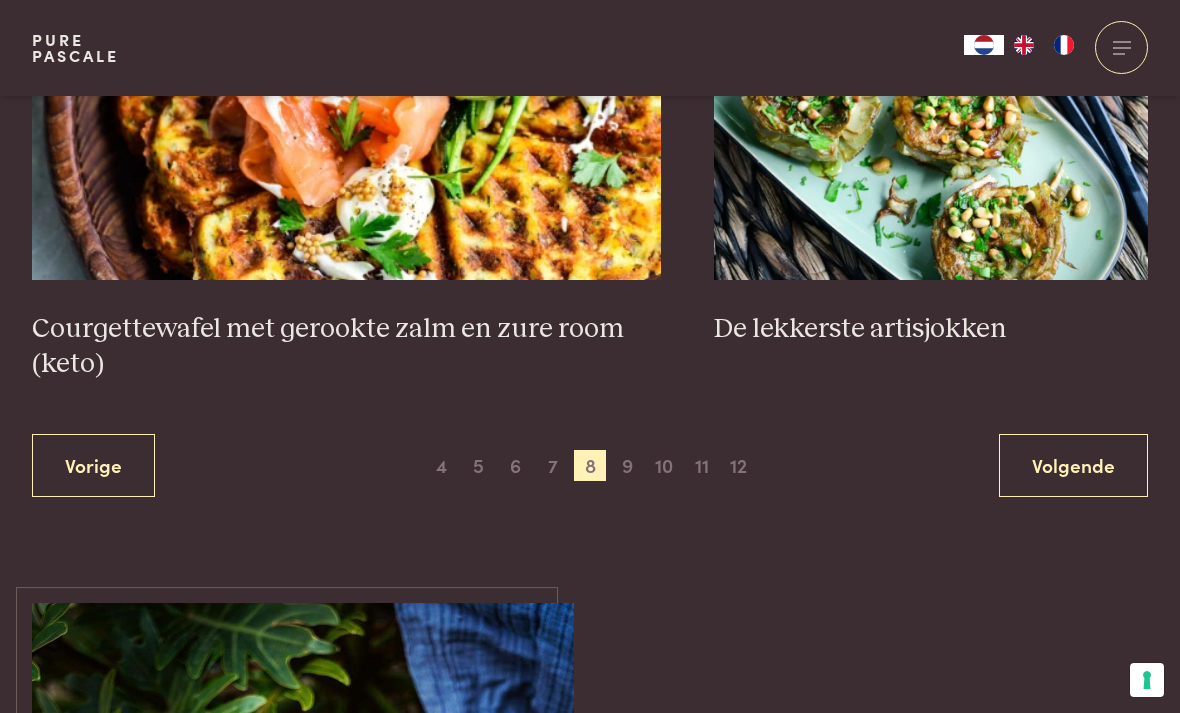 click on "Volgende" at bounding box center [1073, 465] 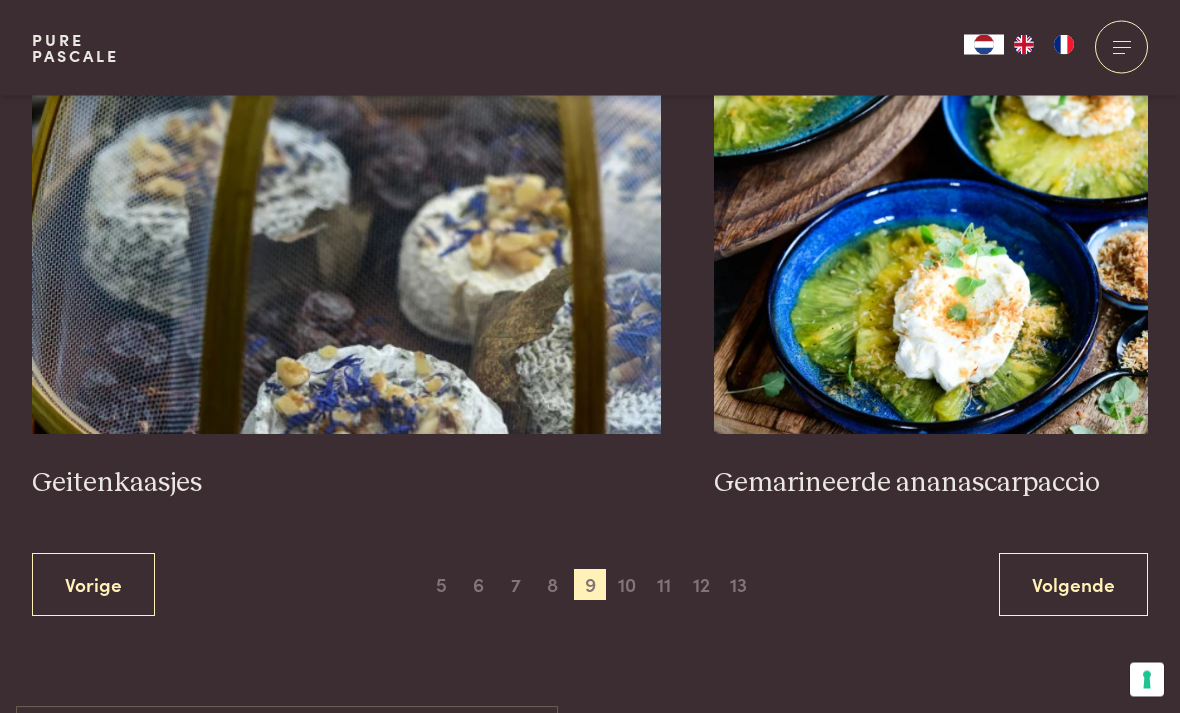 scroll, scrollTop: 3550, scrollLeft: 0, axis: vertical 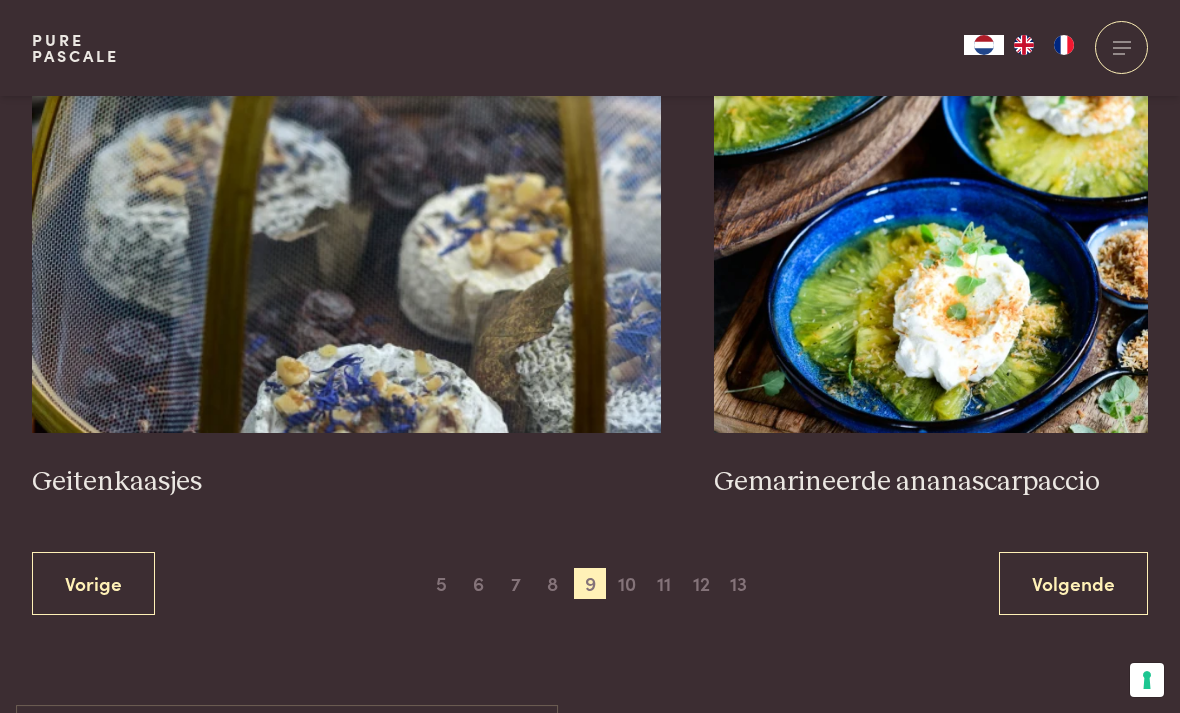 click on "Volgende" at bounding box center (1073, 583) 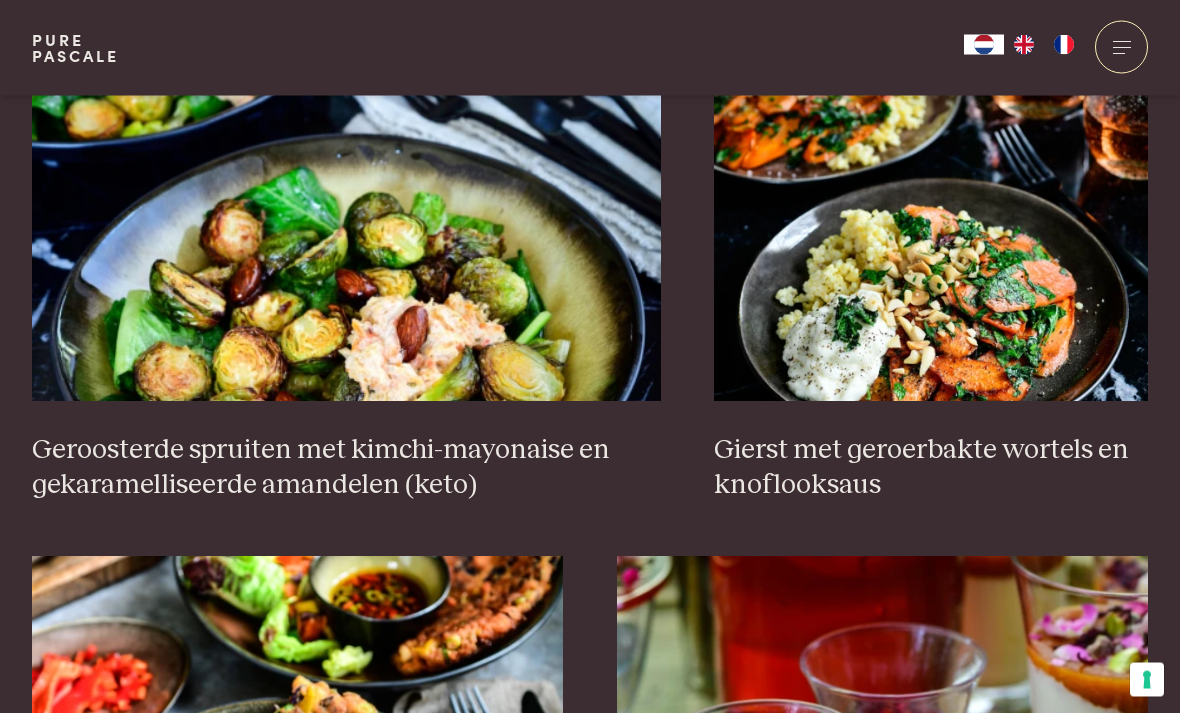 scroll, scrollTop: 1921, scrollLeft: 0, axis: vertical 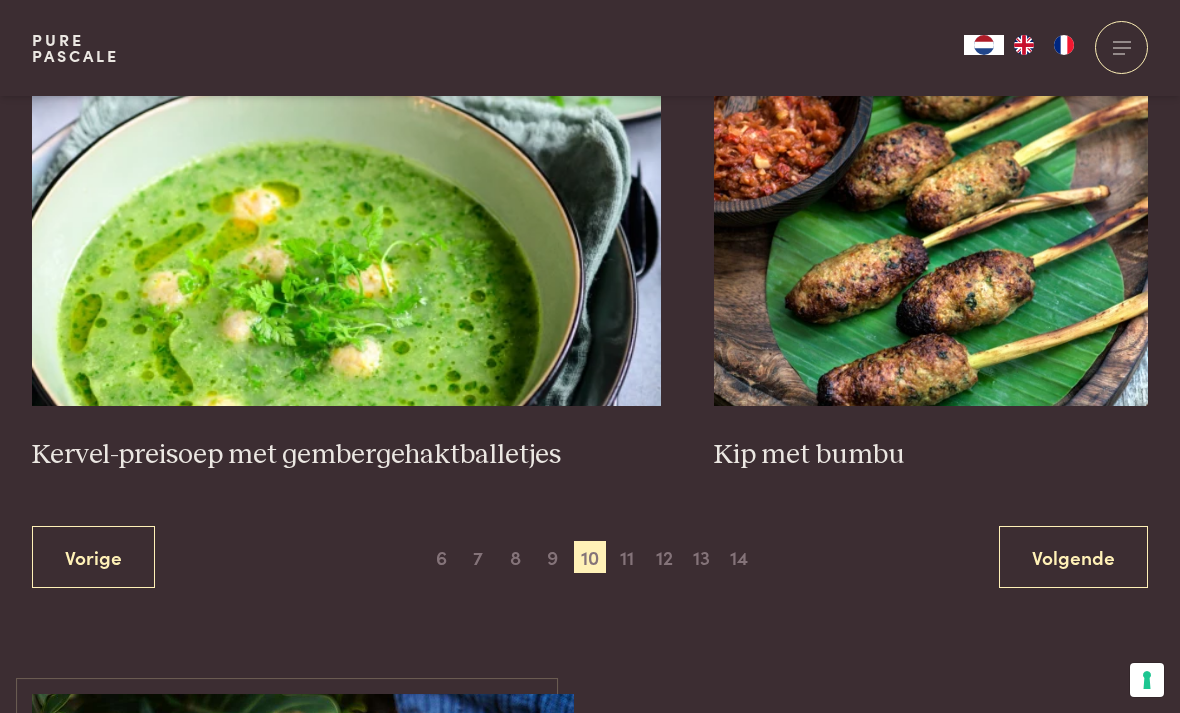 click on "Volgende" at bounding box center (1073, 557) 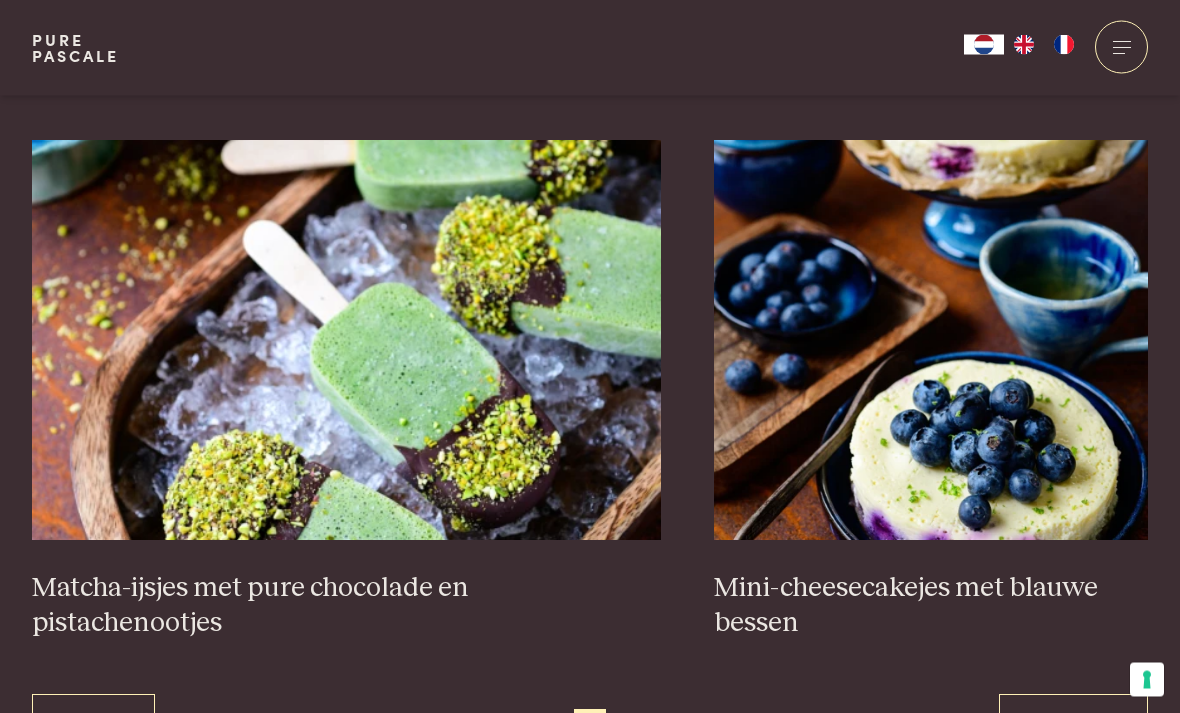 scroll, scrollTop: 3377, scrollLeft: 0, axis: vertical 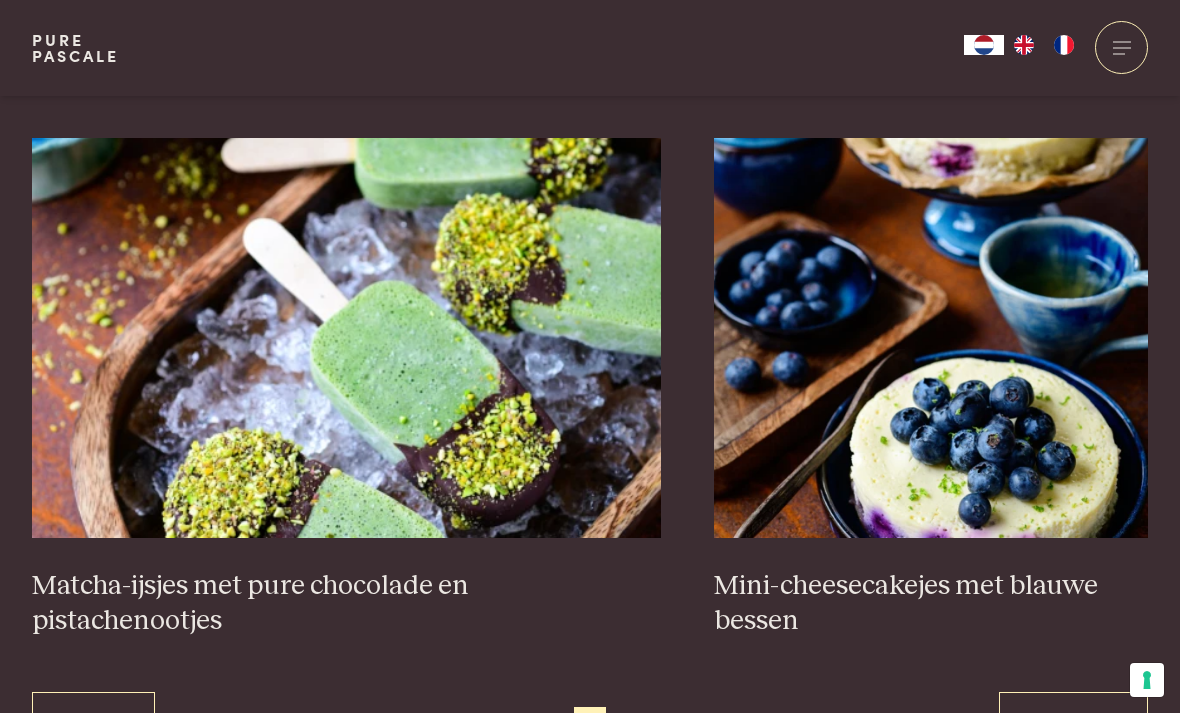 click on "Volgende" at bounding box center [1073, 723] 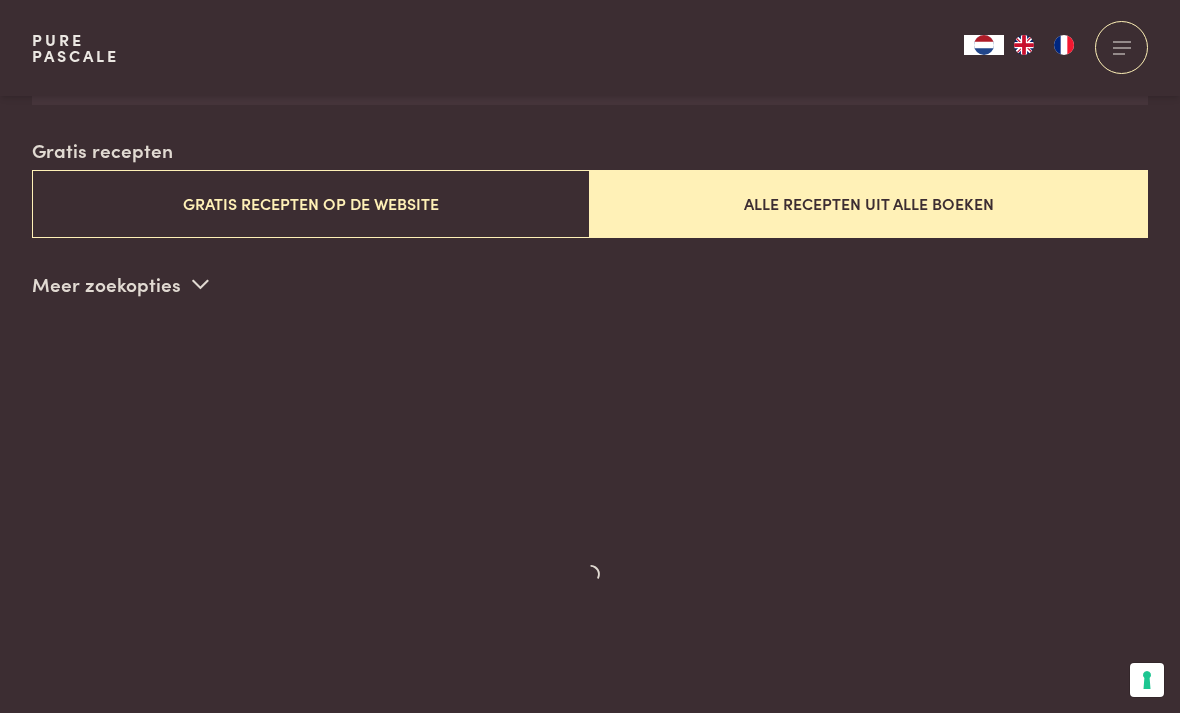 scroll, scrollTop: 483, scrollLeft: 0, axis: vertical 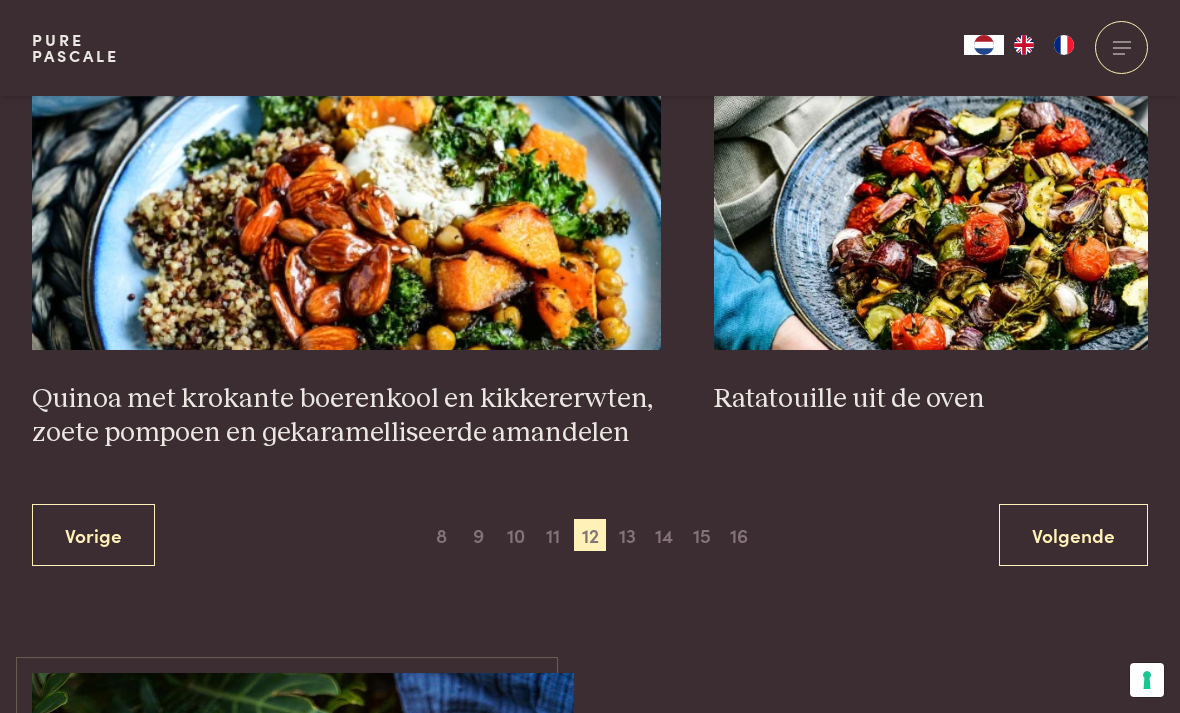 click on "Volgende" at bounding box center (1073, 535) 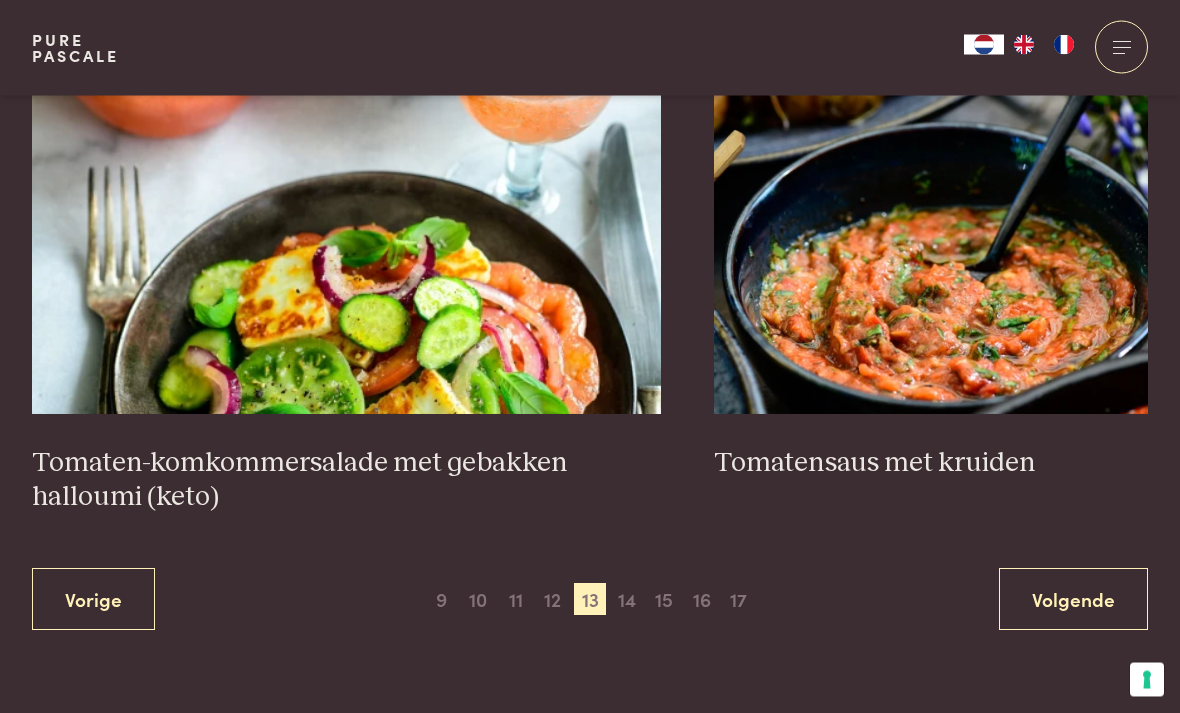 scroll, scrollTop: 3570, scrollLeft: 0, axis: vertical 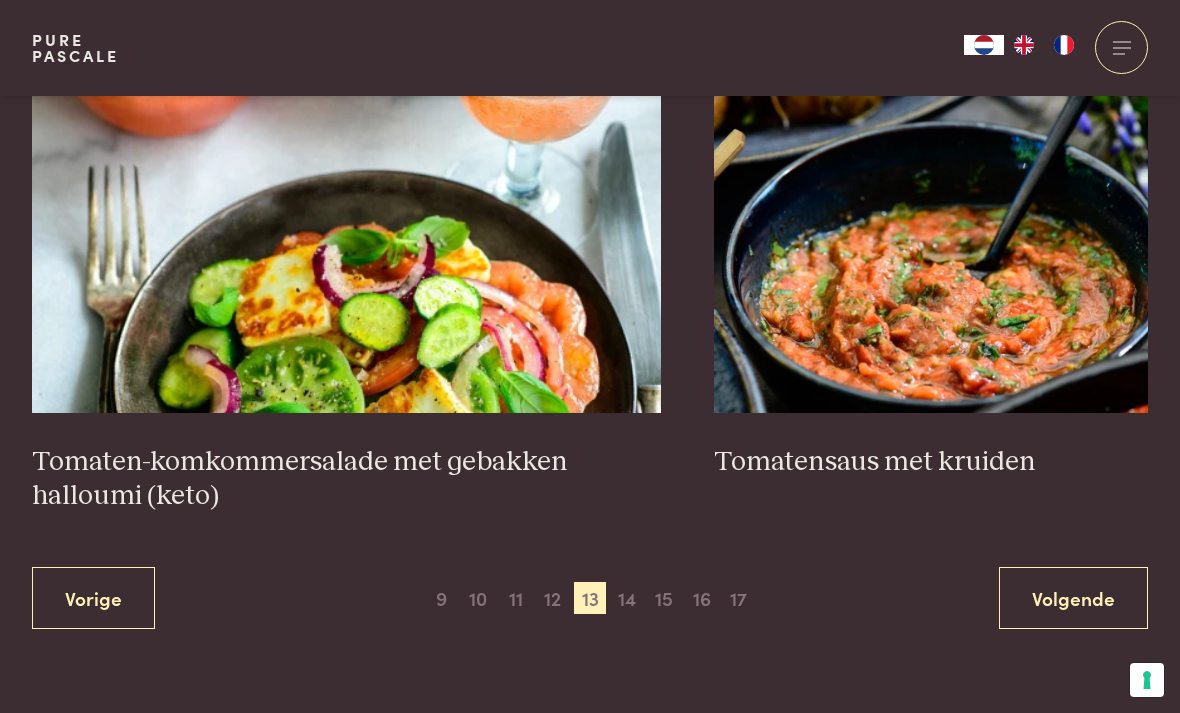 click on "Volgende" at bounding box center (1073, 598) 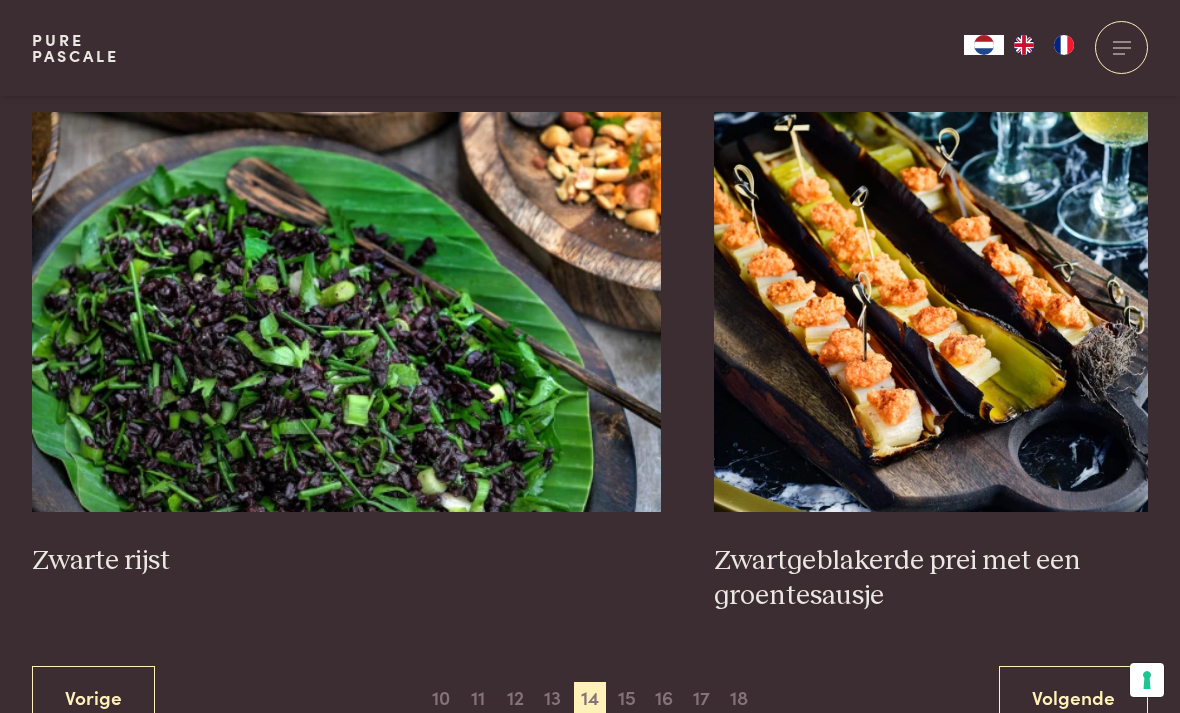 scroll, scrollTop: 3468, scrollLeft: 0, axis: vertical 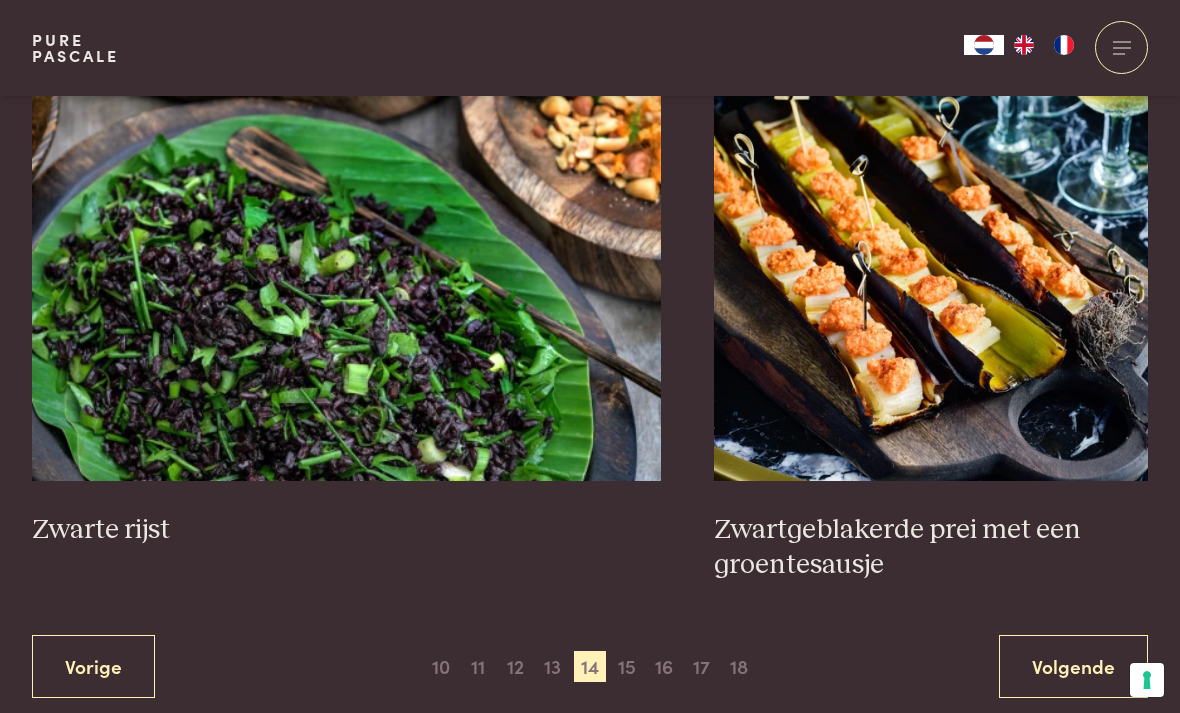 click on "Volgende" at bounding box center [1073, 666] 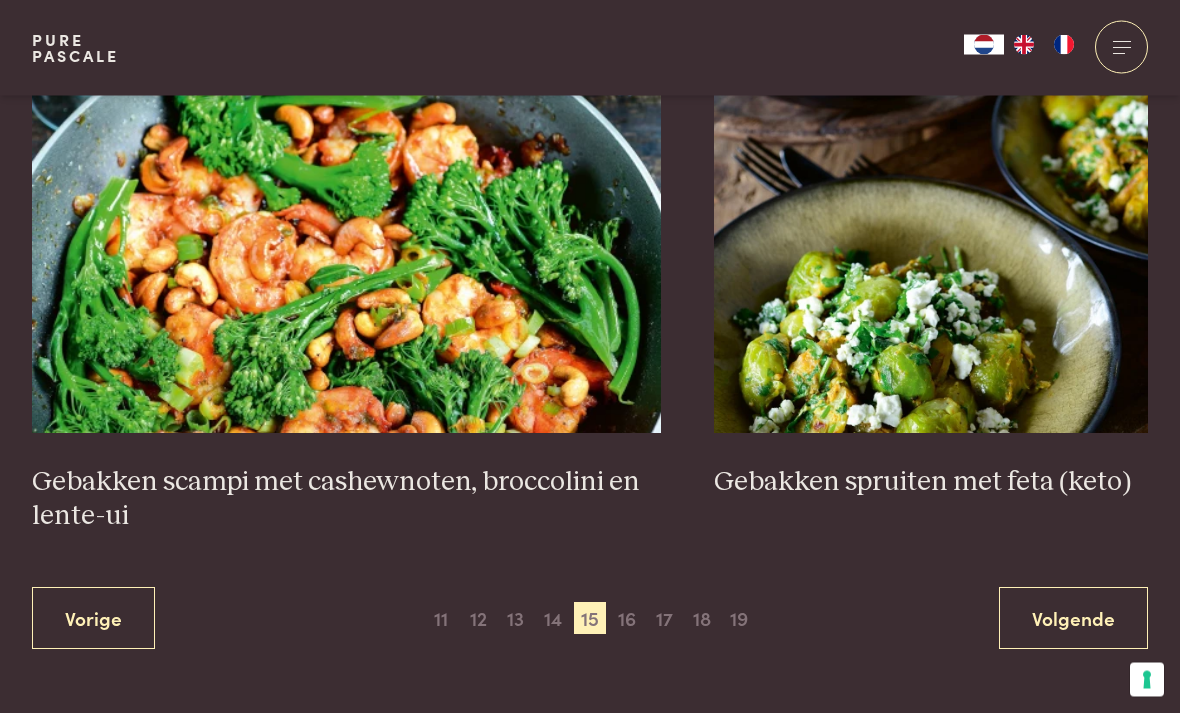 scroll, scrollTop: 3551, scrollLeft: 0, axis: vertical 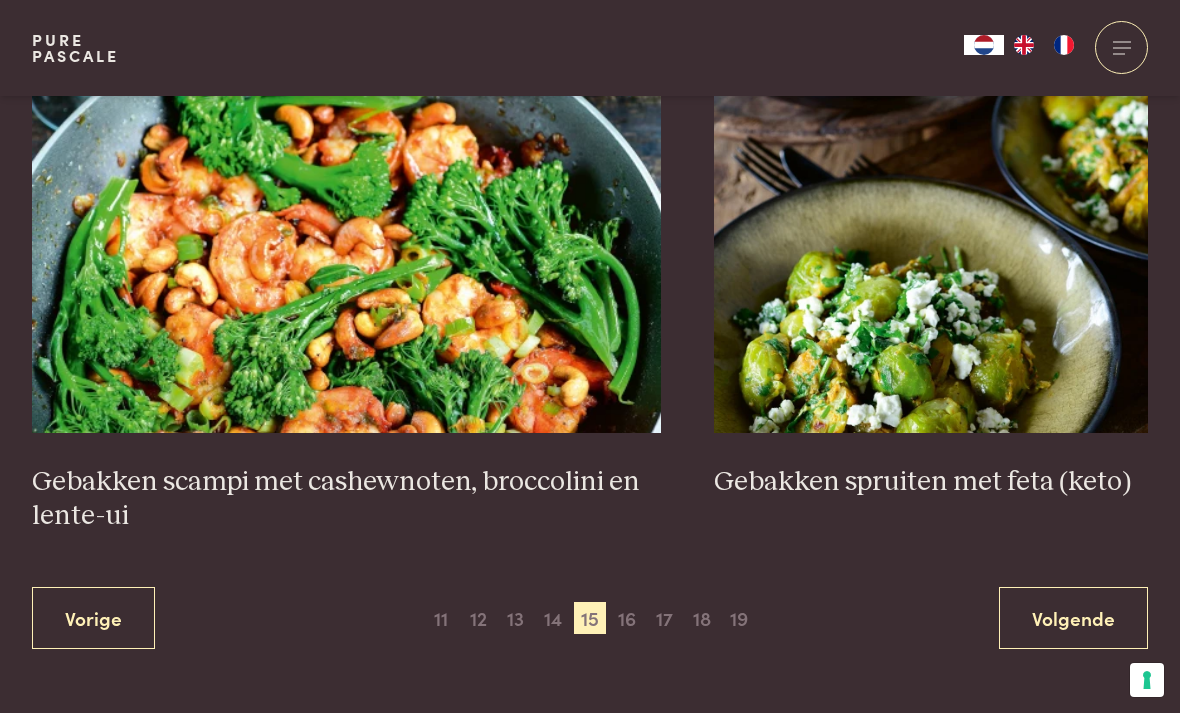 click on "Volgende" at bounding box center [1073, 618] 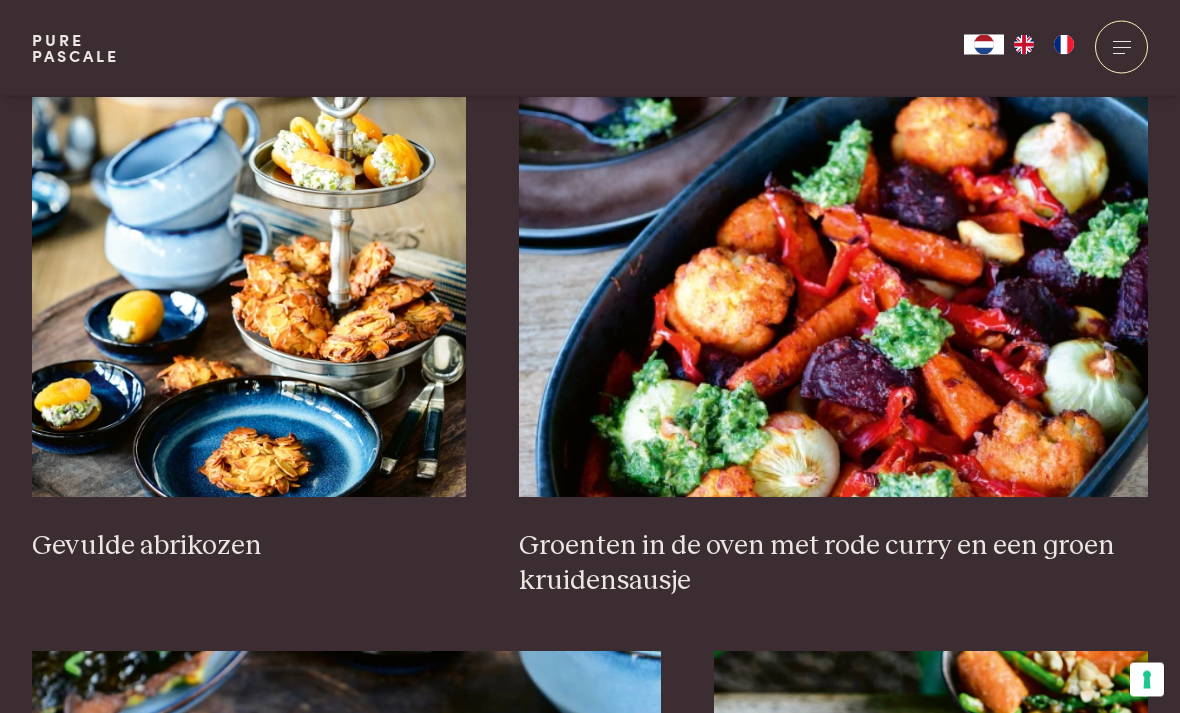 scroll, scrollTop: 2968, scrollLeft: 0, axis: vertical 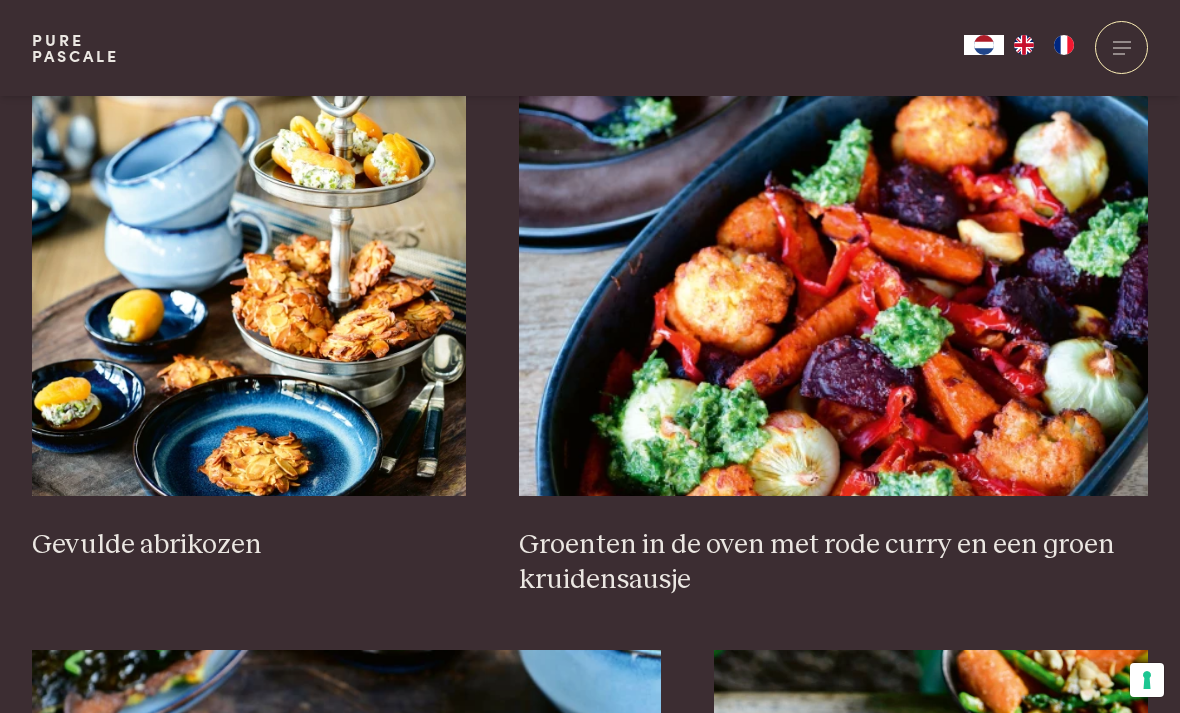 click on "Groenten in de oven met rode curry en een groen kruidensausje" at bounding box center [833, 562] 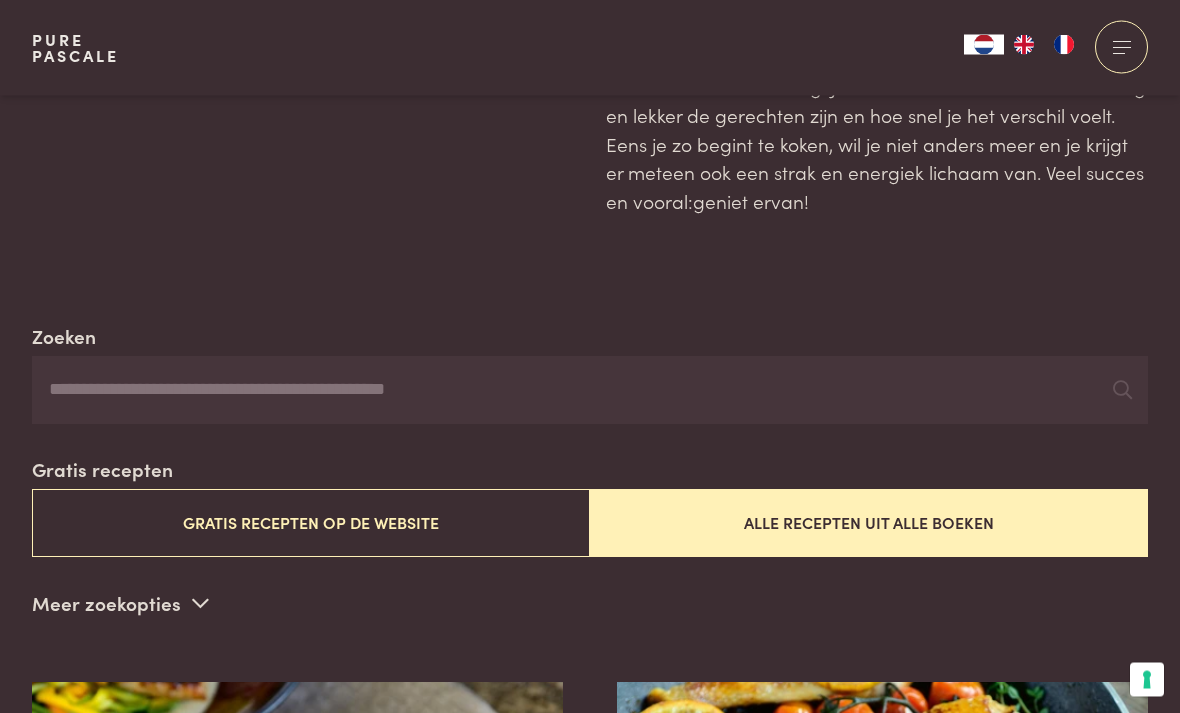 scroll, scrollTop: 0, scrollLeft: 0, axis: both 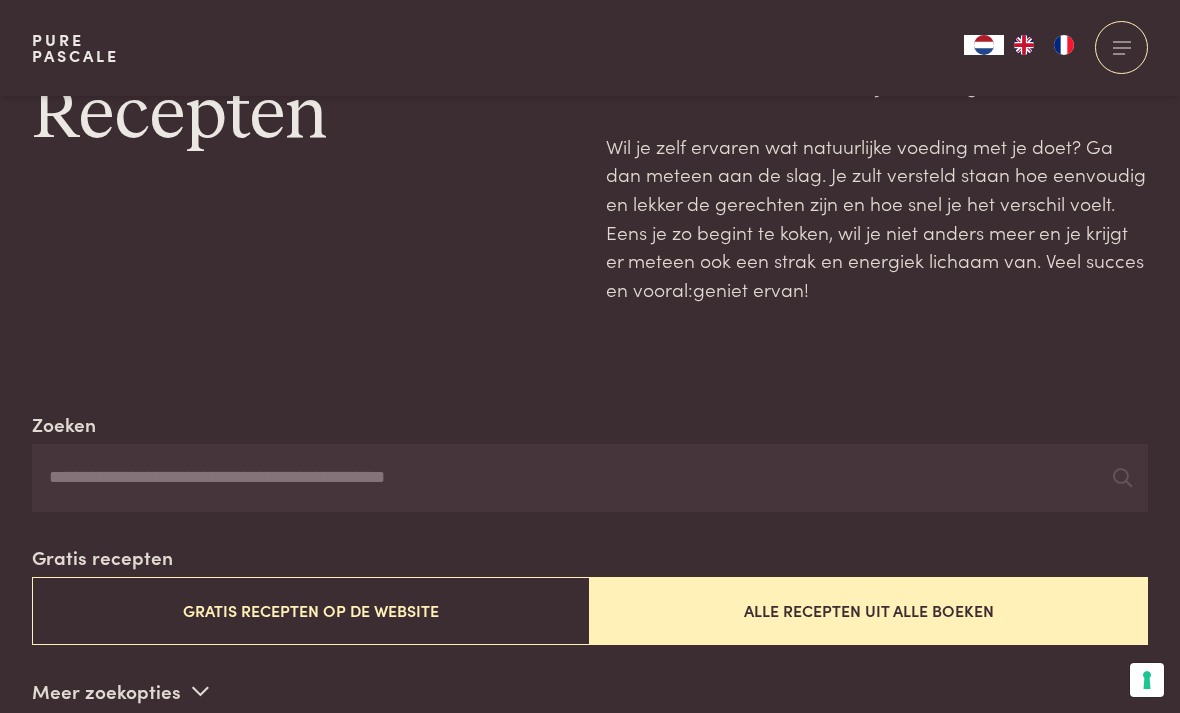 click on "Gratis recepten op de website" at bounding box center (311, 610) 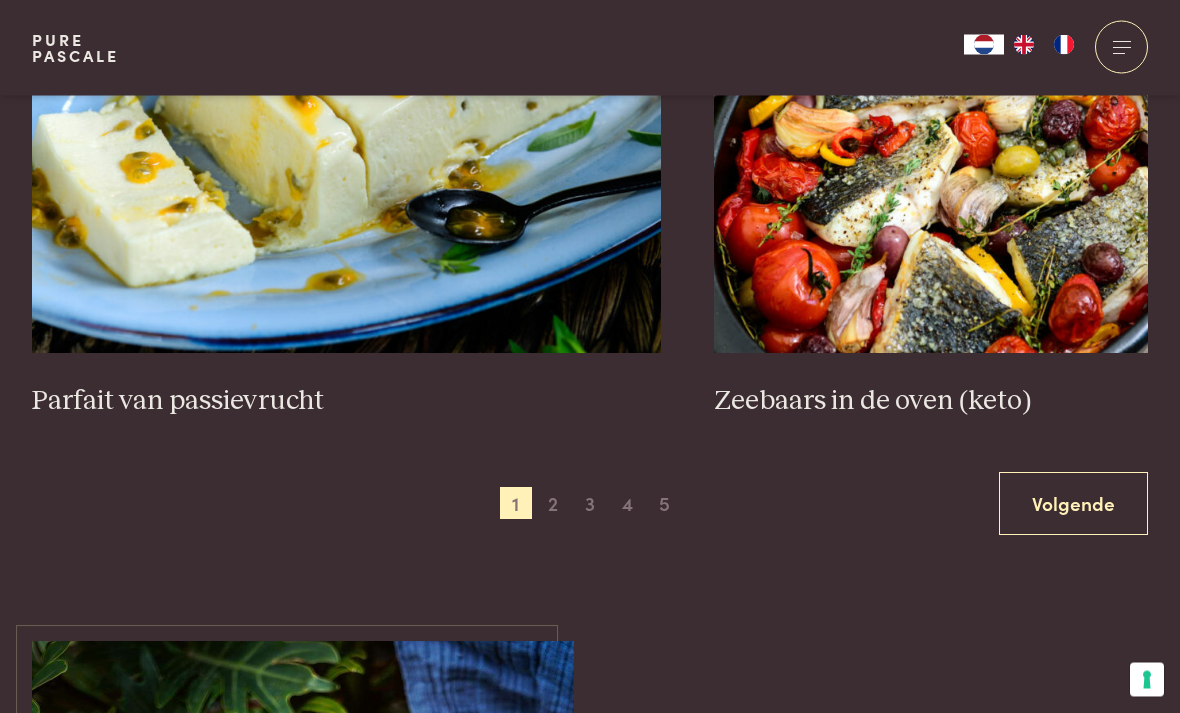 scroll, scrollTop: 3563, scrollLeft: 0, axis: vertical 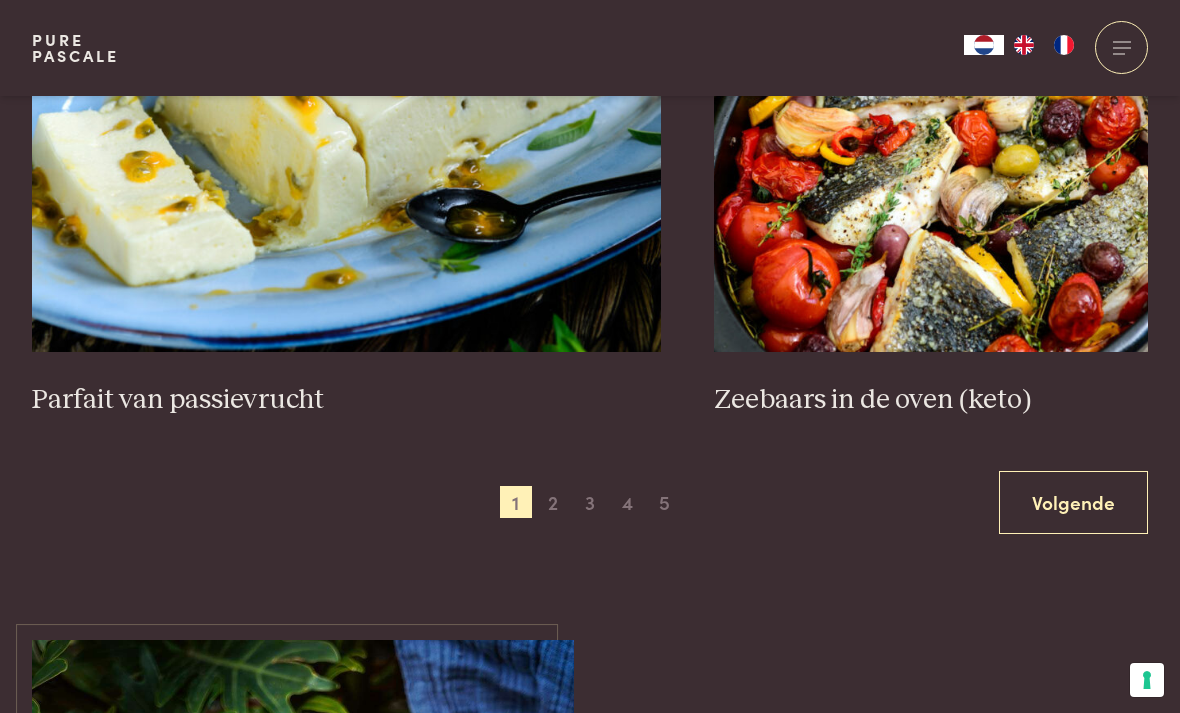 click on "2" at bounding box center (553, 502) 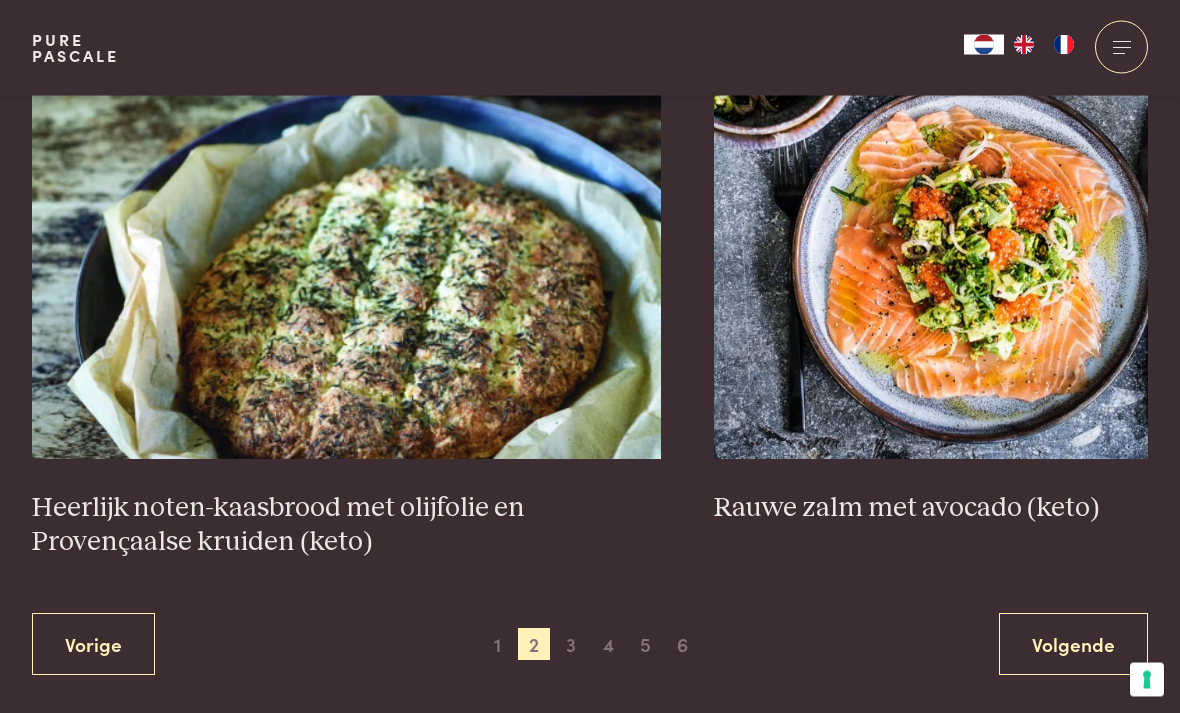 scroll, scrollTop: 3525, scrollLeft: 0, axis: vertical 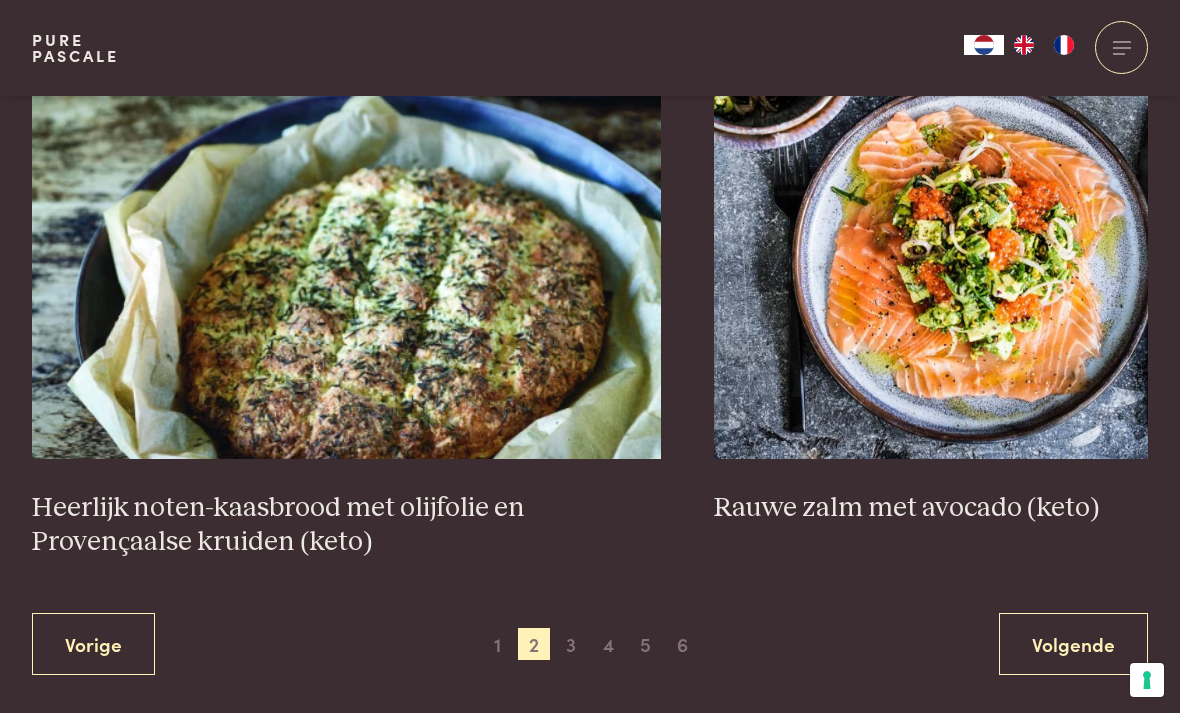 click on "Volgende" at bounding box center (1073, 644) 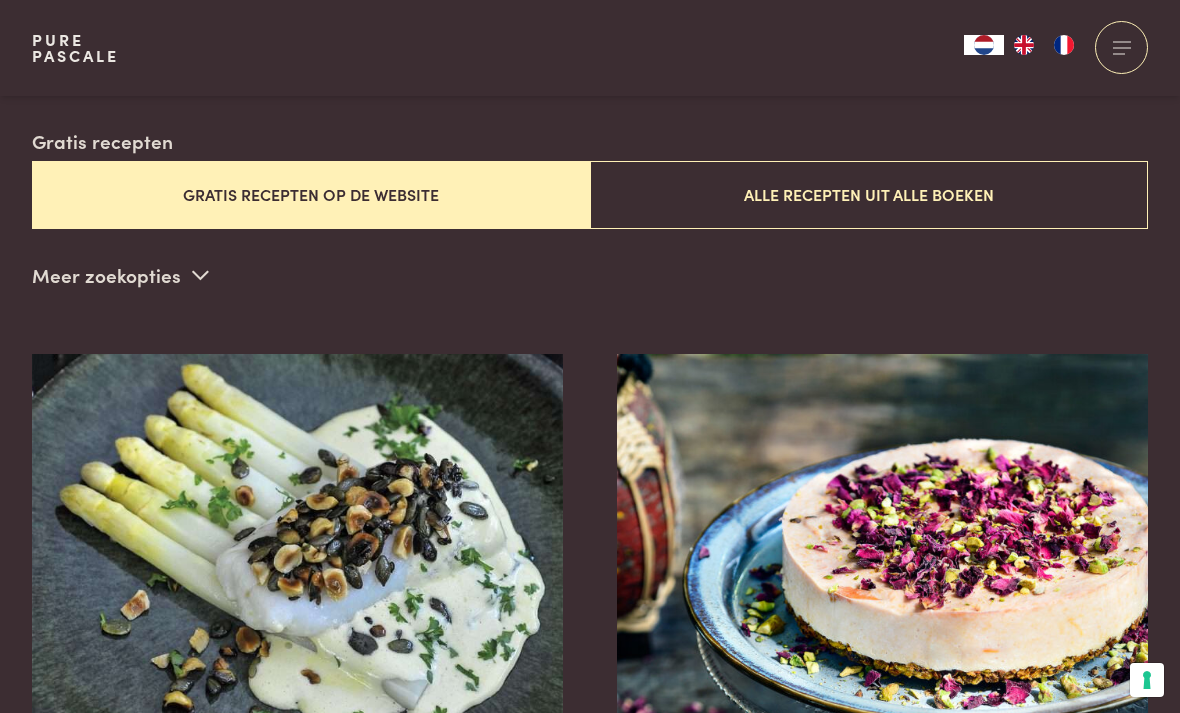 scroll, scrollTop: 483, scrollLeft: 0, axis: vertical 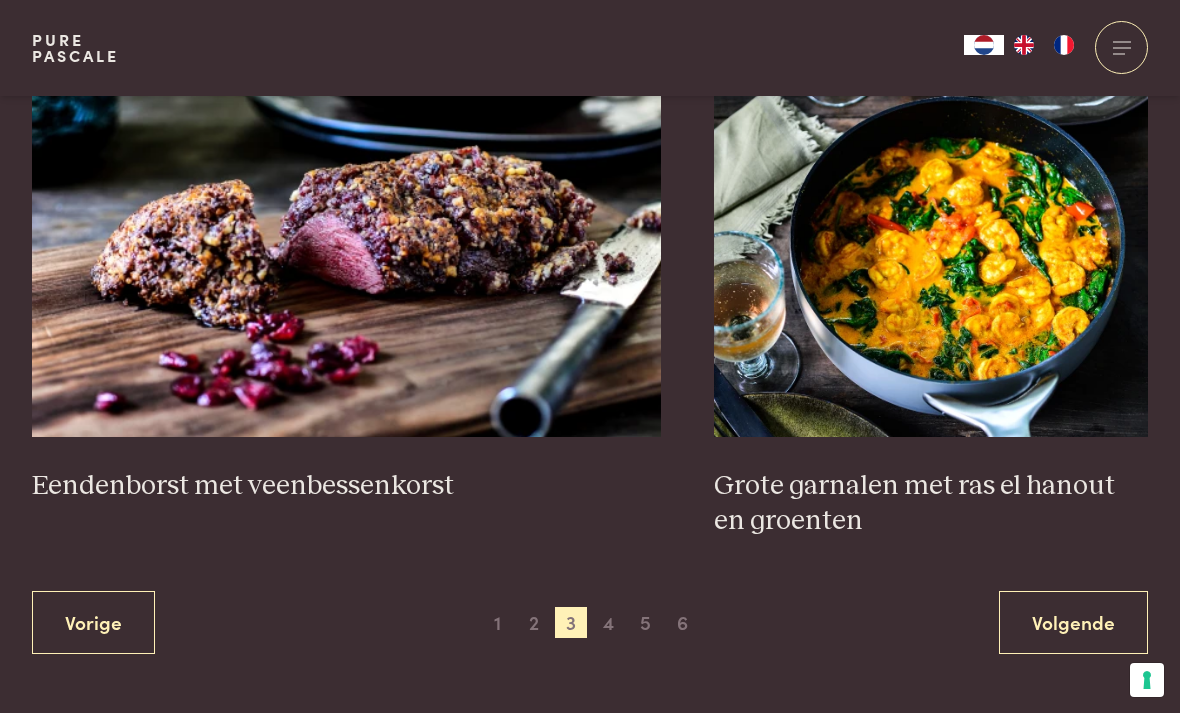 click on "Volgende" at bounding box center (1073, 622) 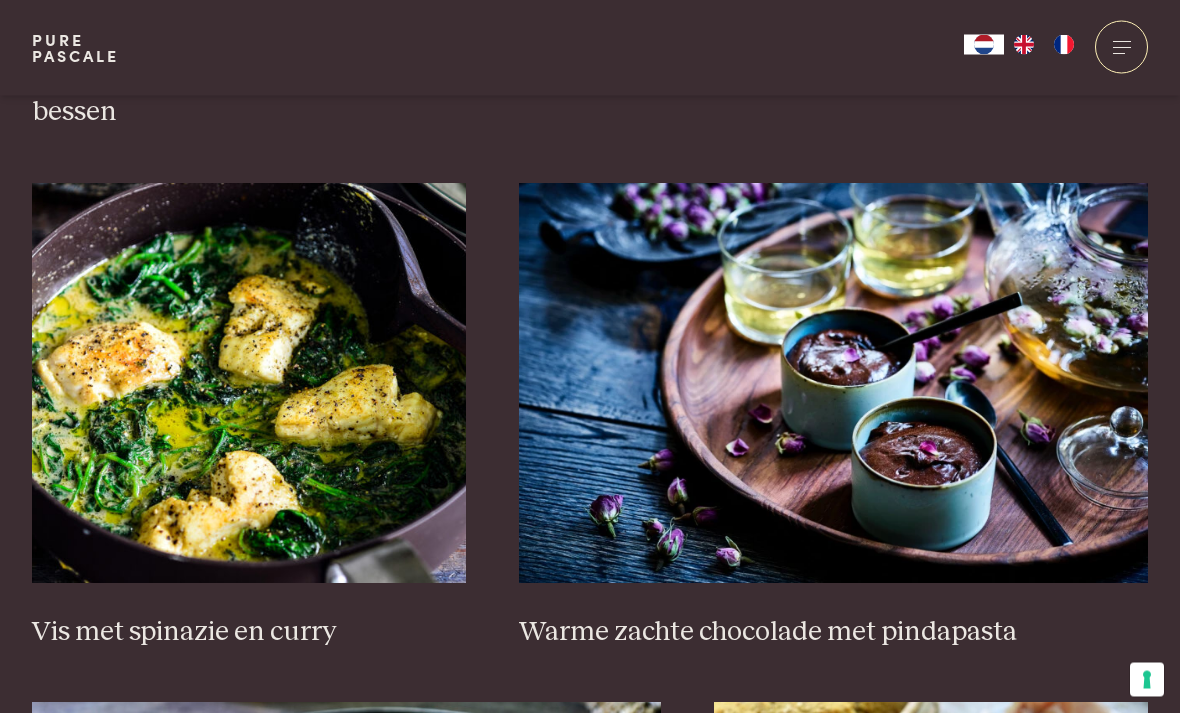 scroll, scrollTop: 1220, scrollLeft: 0, axis: vertical 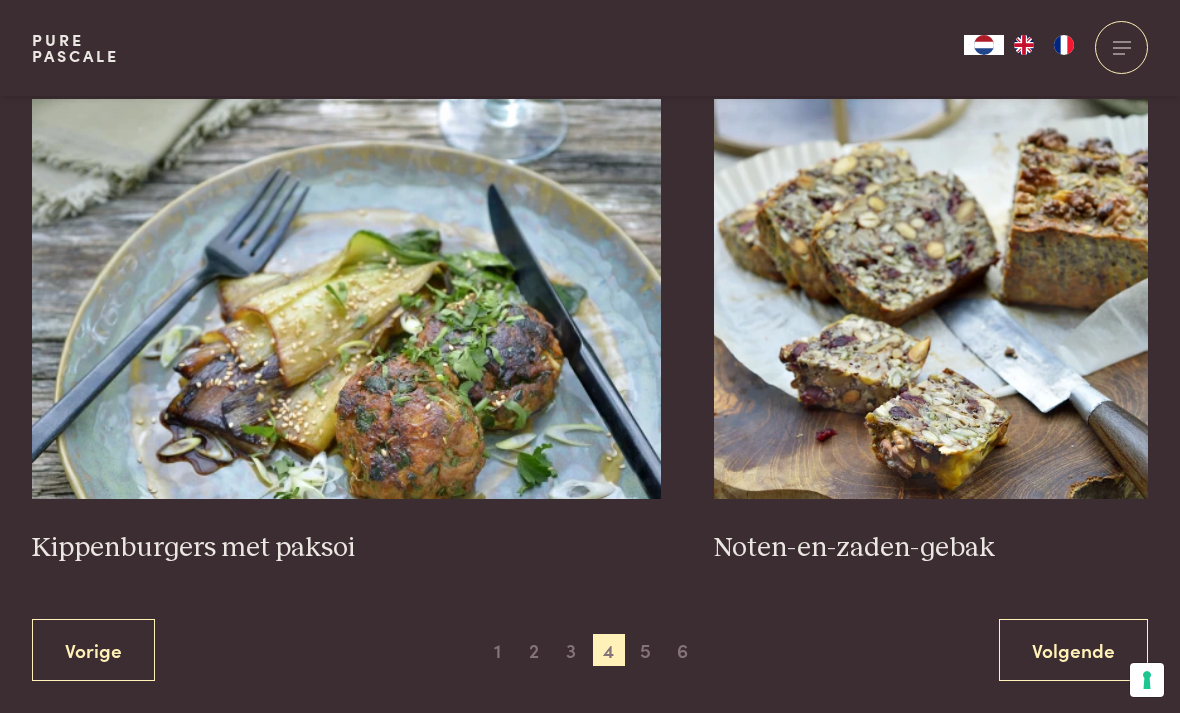 click on "Volgende" at bounding box center [1073, 650] 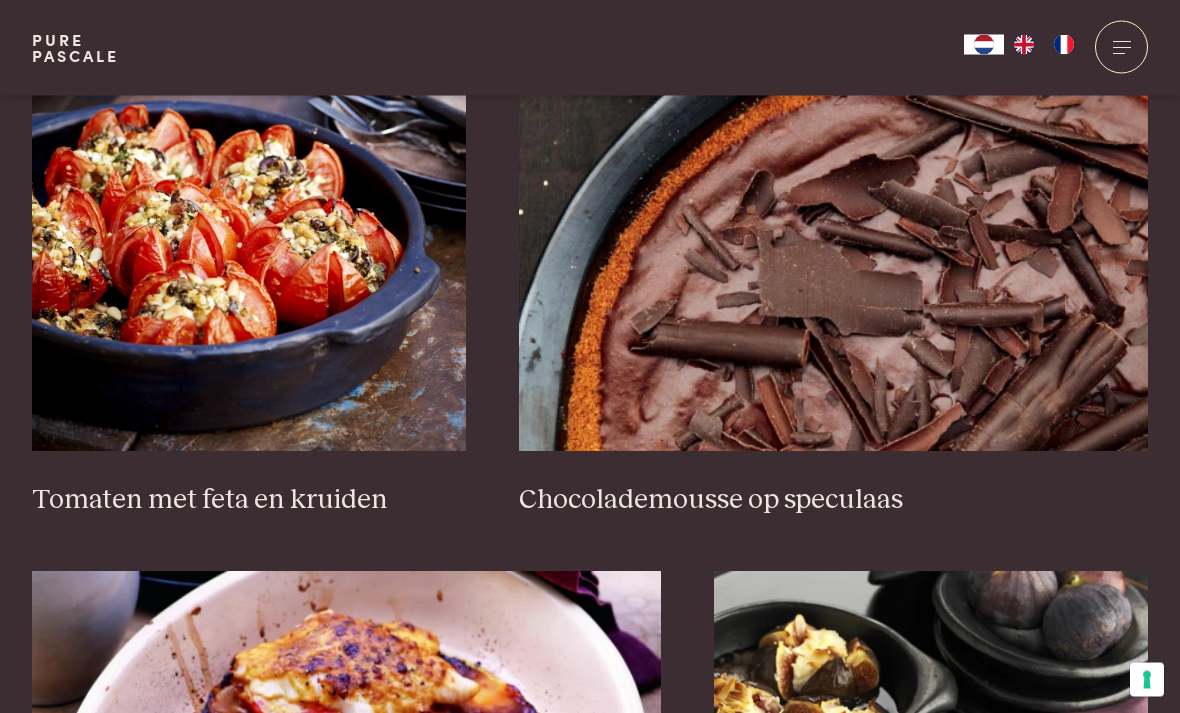 scroll, scrollTop: 2944, scrollLeft: 0, axis: vertical 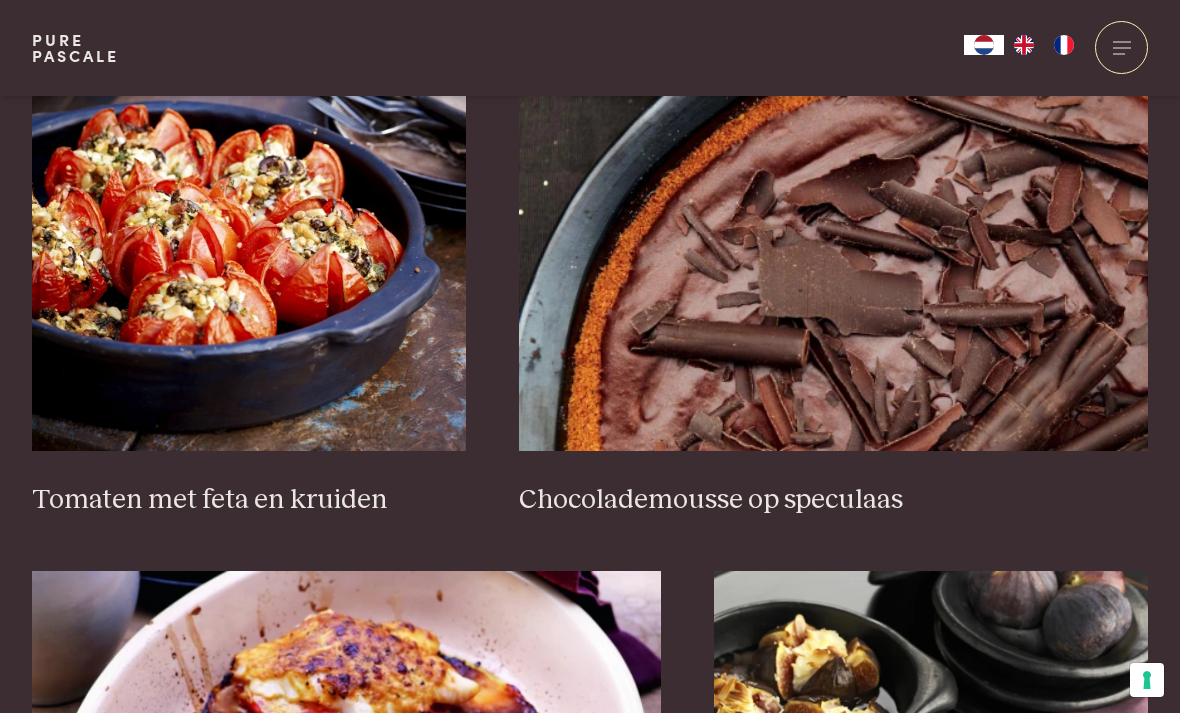 click on "Tomaten met feta en kruiden" at bounding box center [249, 500] 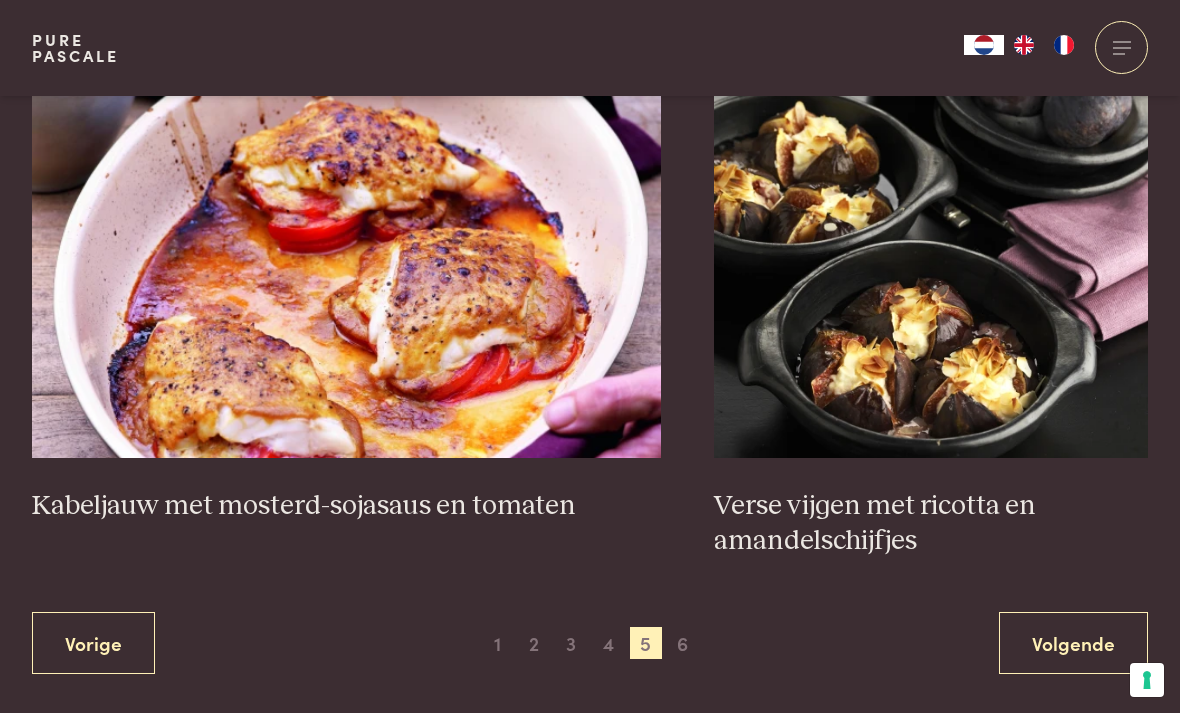 scroll, scrollTop: 3461, scrollLeft: 0, axis: vertical 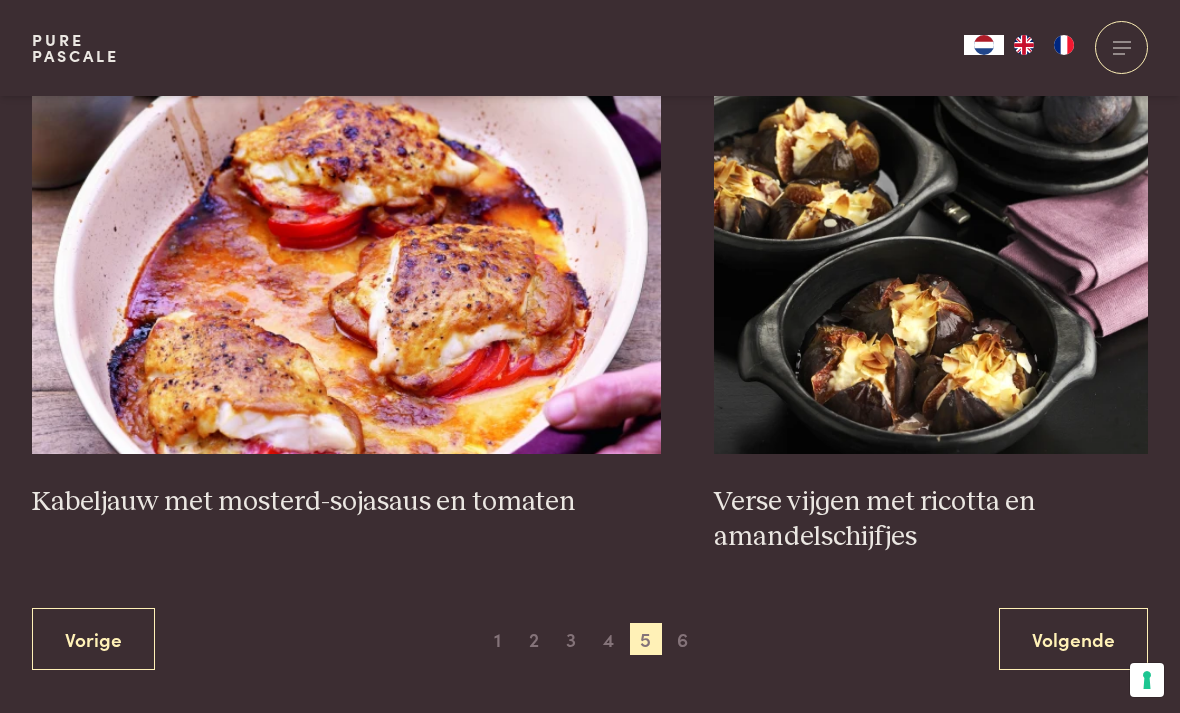 click on "Volgende" at bounding box center (1073, 639) 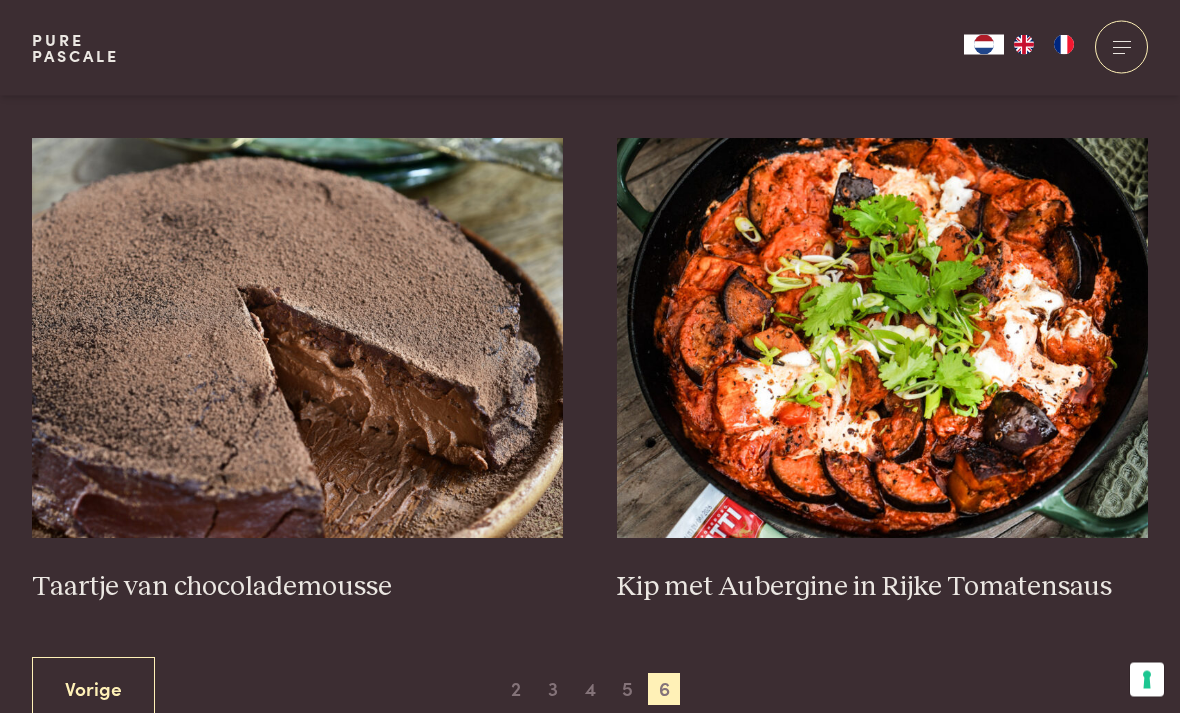 scroll, scrollTop: 710, scrollLeft: 0, axis: vertical 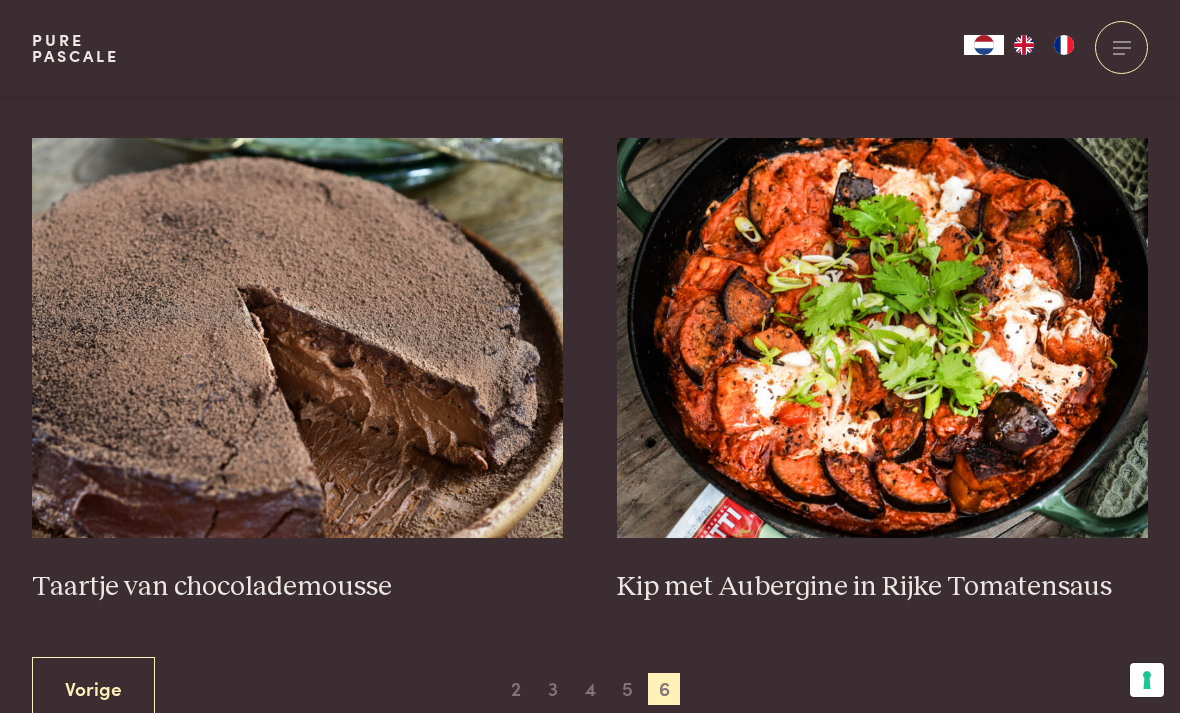 click on "Kip met Aubergine in Rijke Tomatensaus" at bounding box center (883, 587) 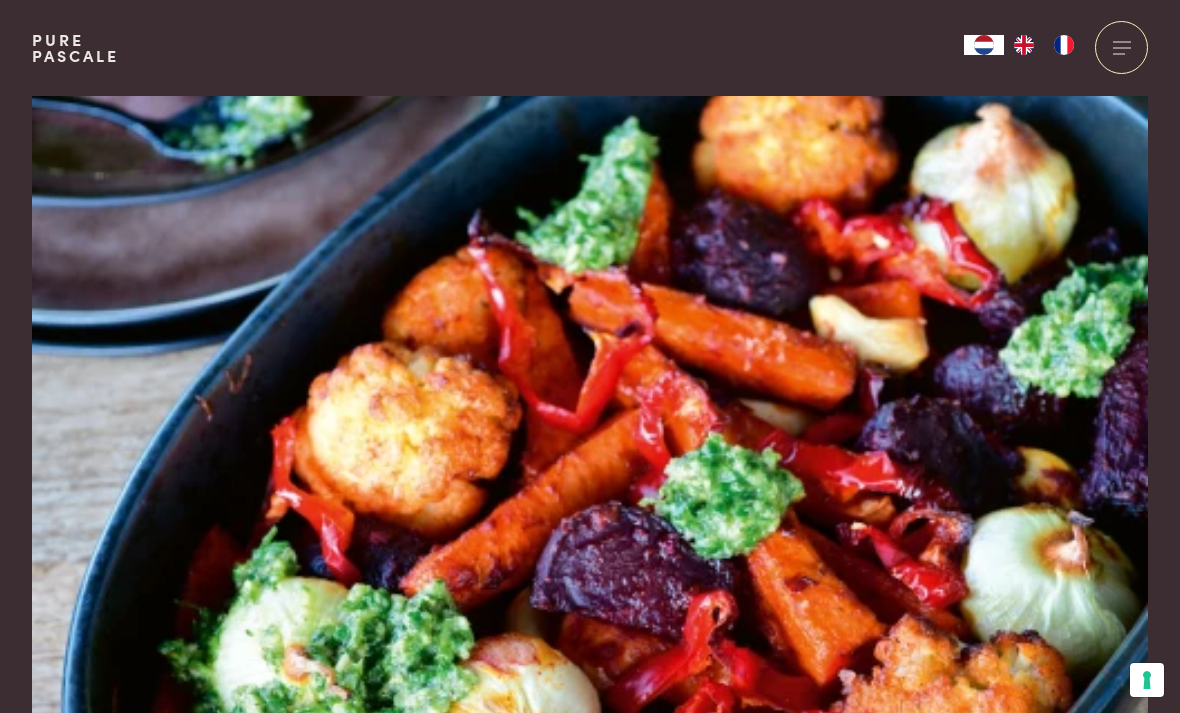scroll, scrollTop: 0, scrollLeft: 0, axis: both 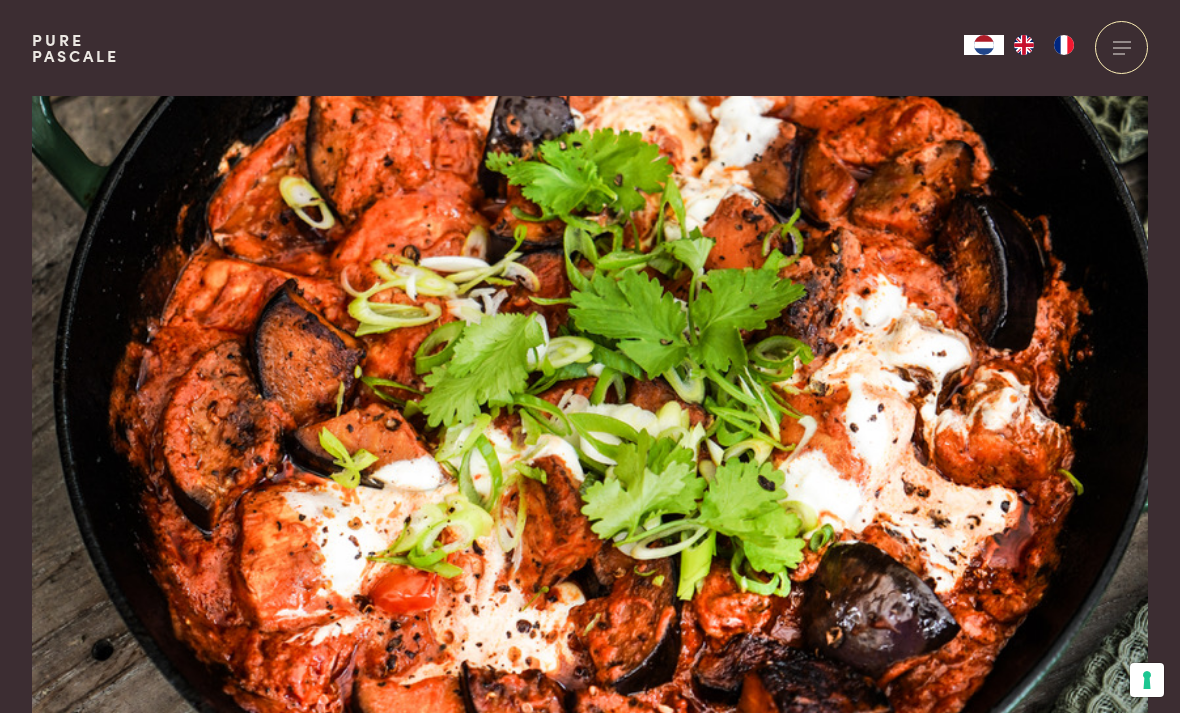 click at bounding box center (1121, 47) 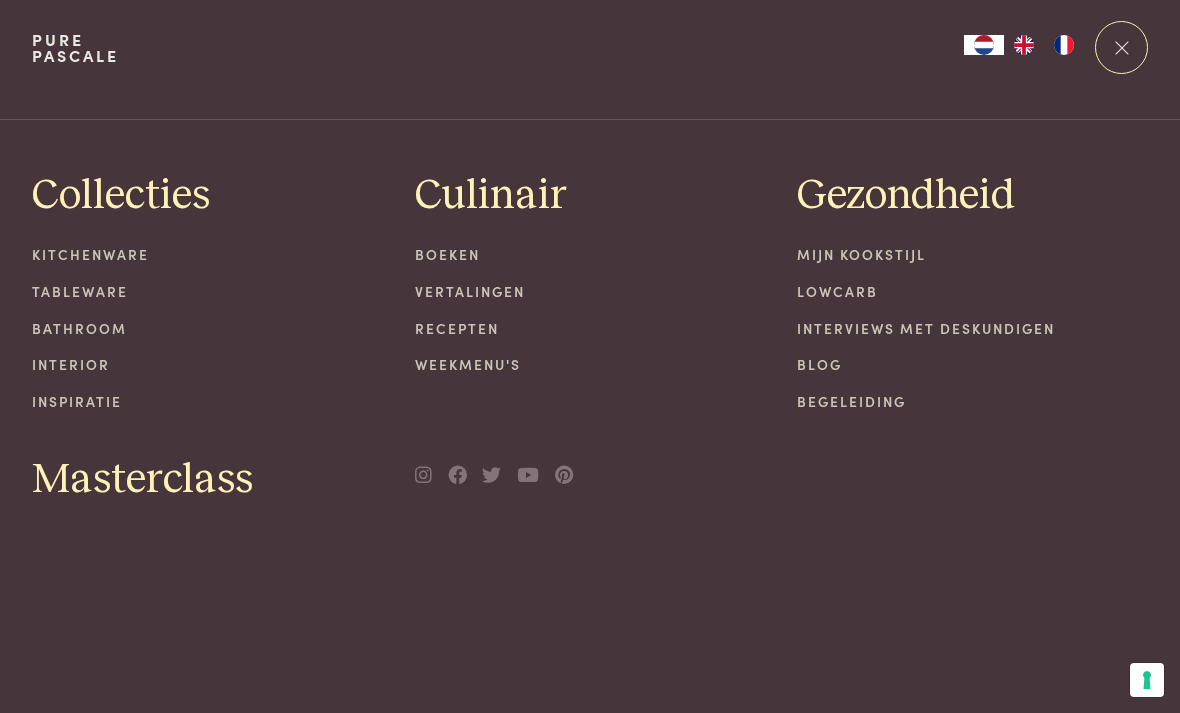 click on "Weekmenu's" at bounding box center [590, 364] 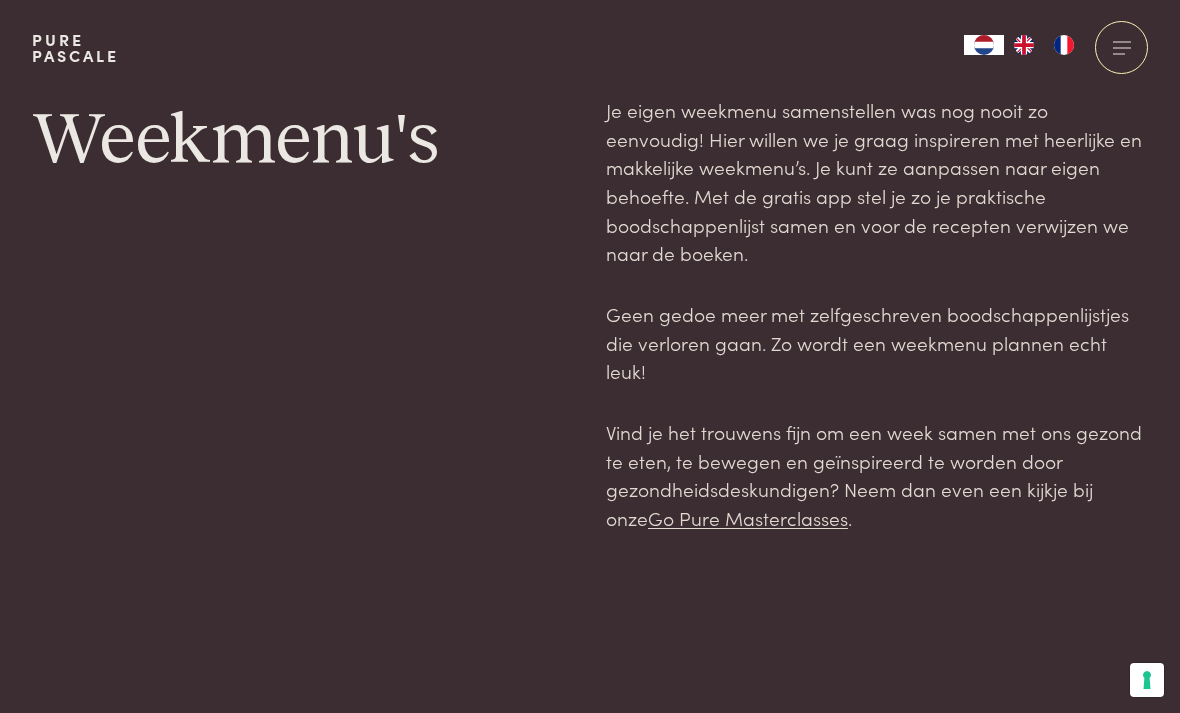 scroll, scrollTop: 0, scrollLeft: 0, axis: both 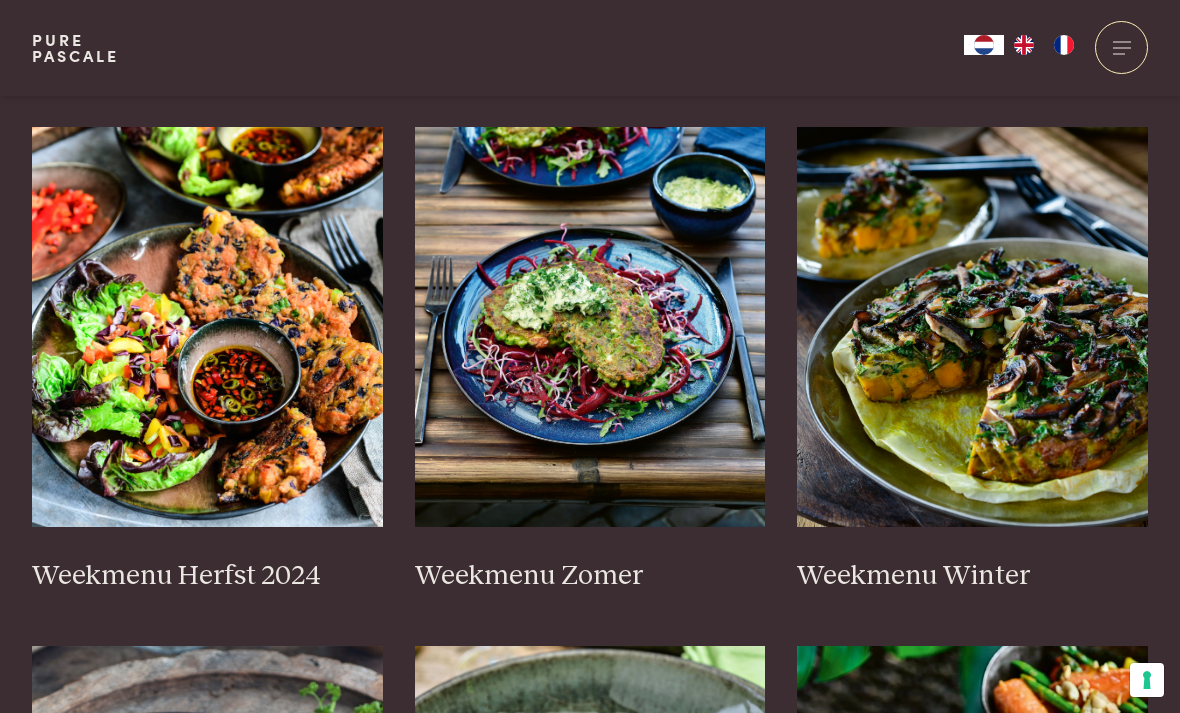 click at bounding box center (590, 327) 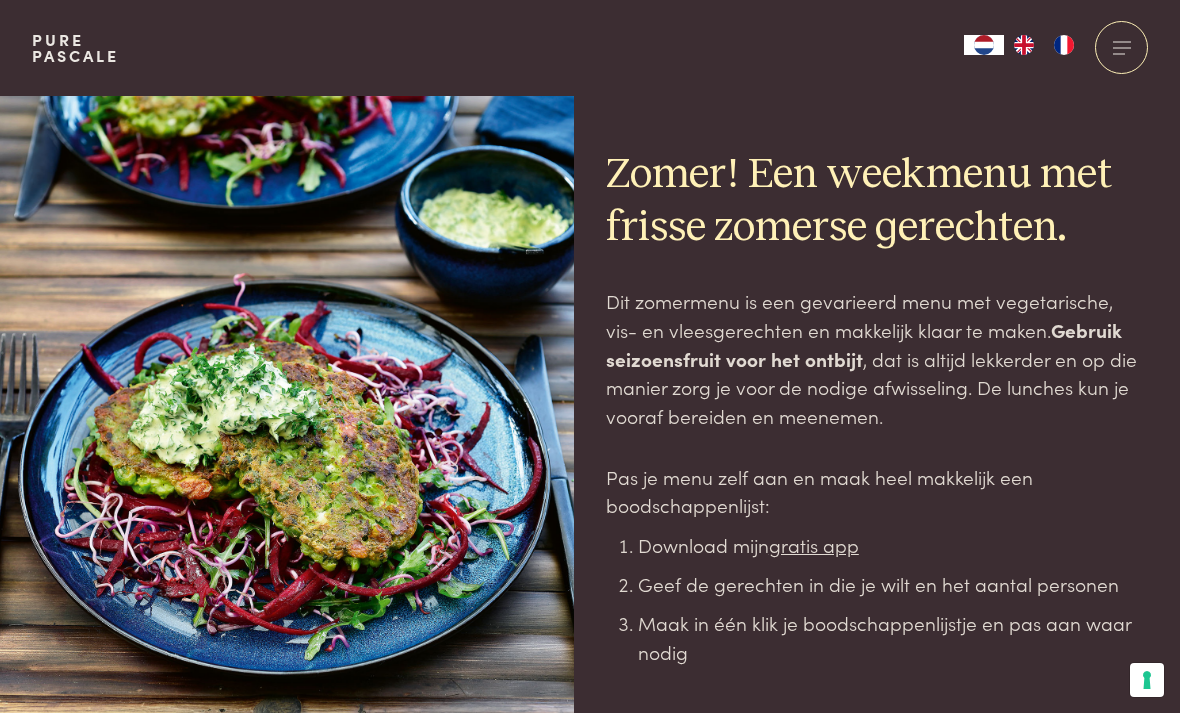 scroll, scrollTop: 0, scrollLeft: 0, axis: both 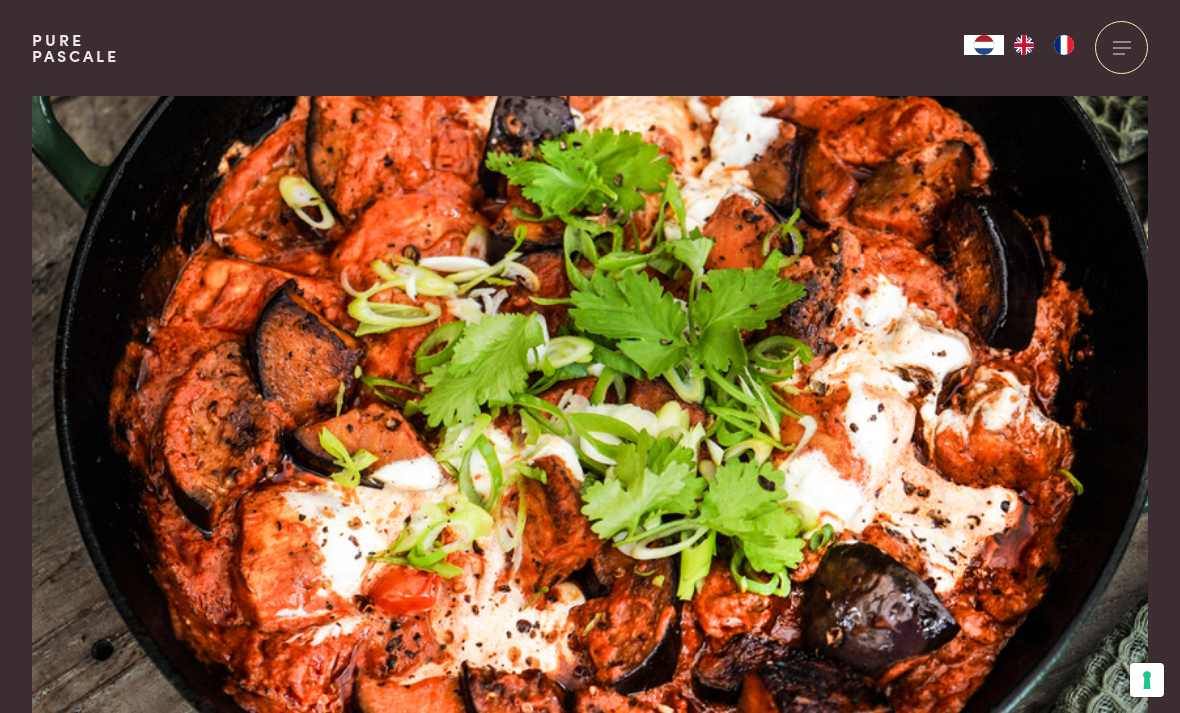 click at bounding box center (1121, 47) 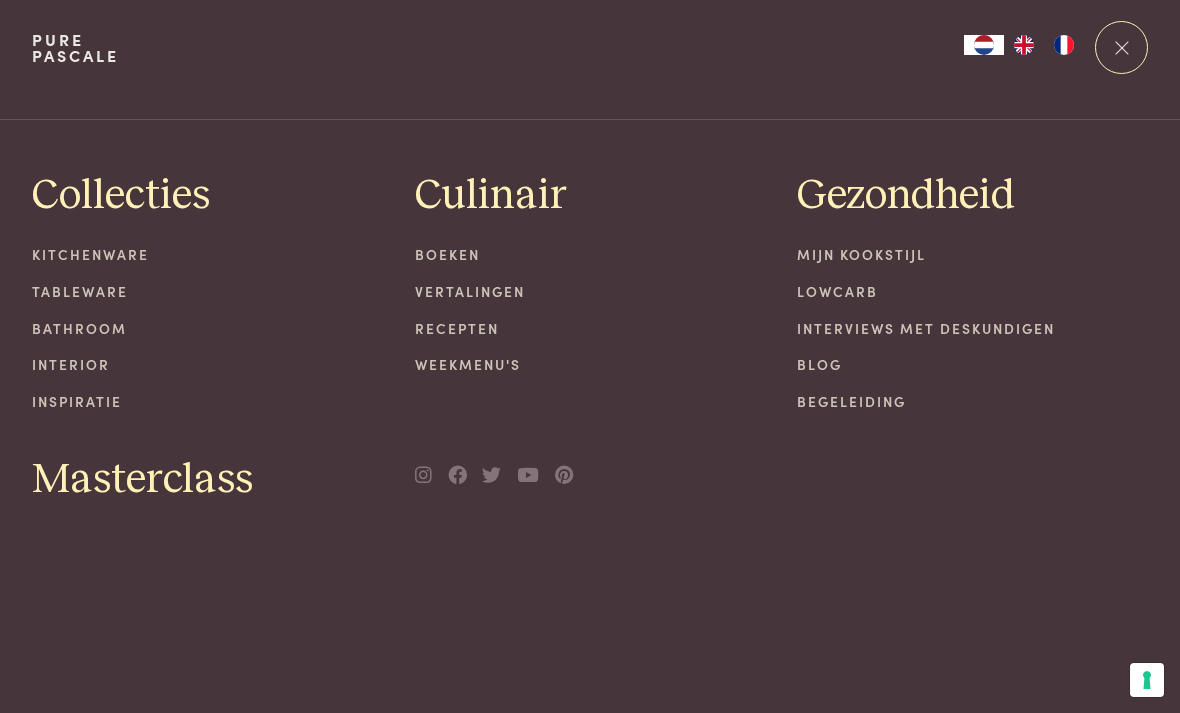 click on "Bathroom" at bounding box center [207, 328] 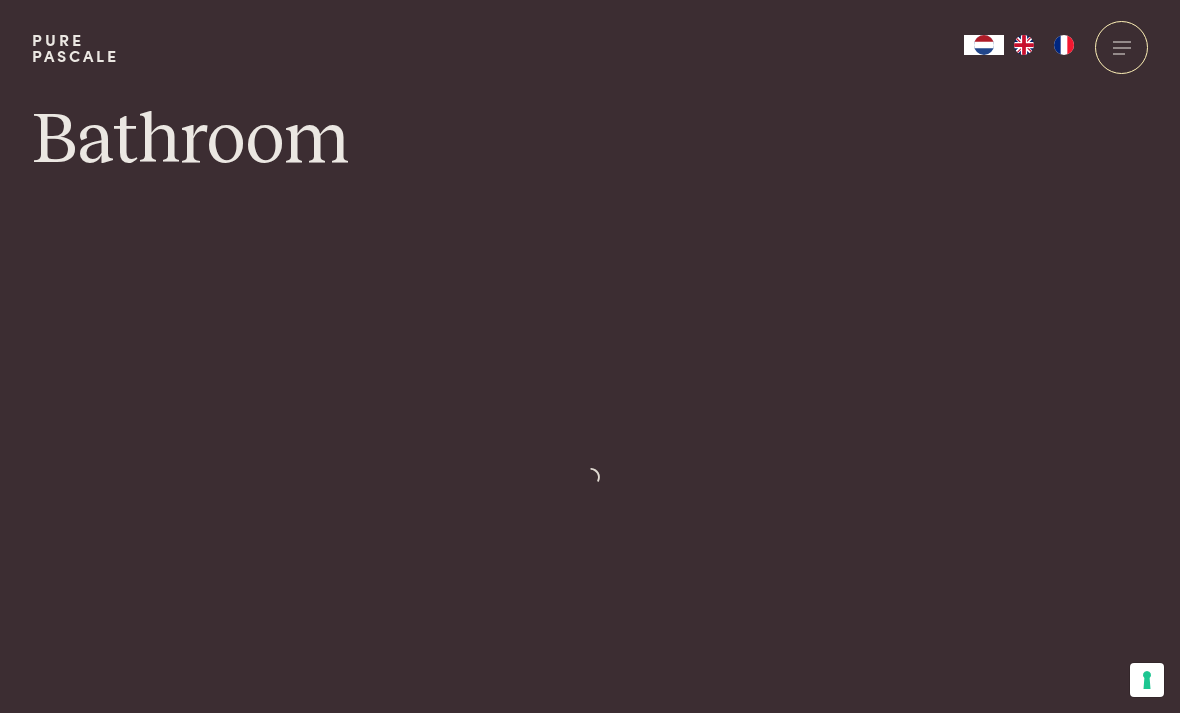 scroll, scrollTop: 0, scrollLeft: 0, axis: both 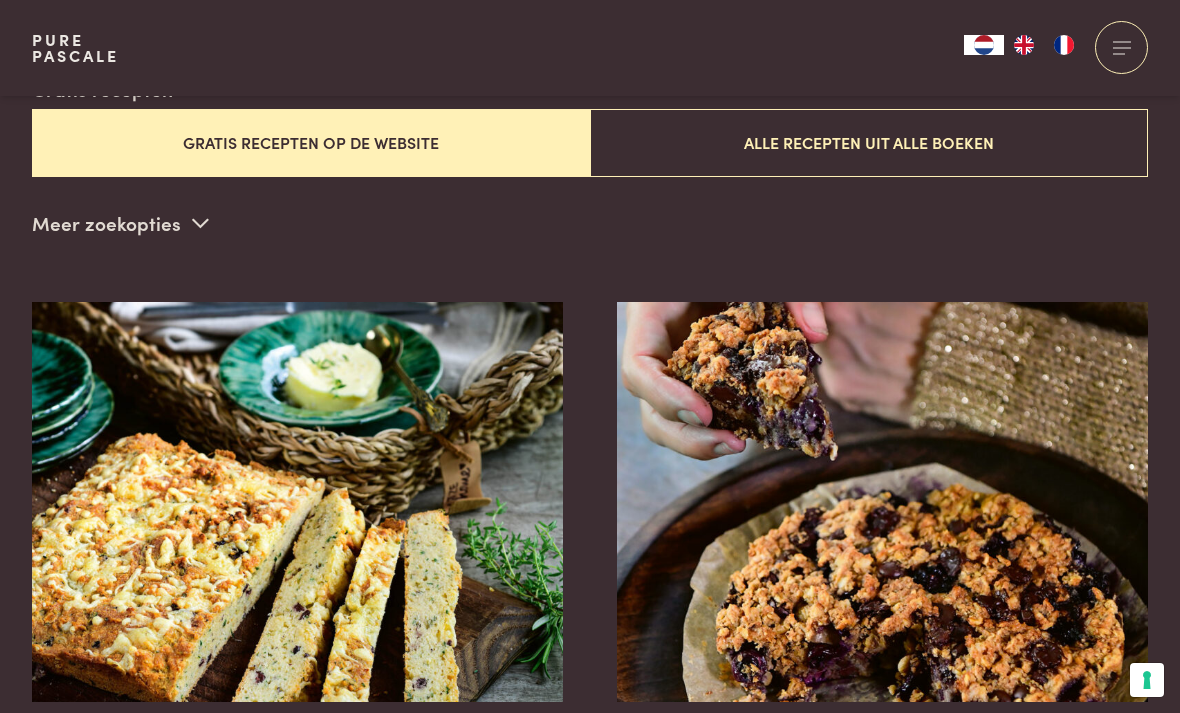 click at bounding box center (200, 222) 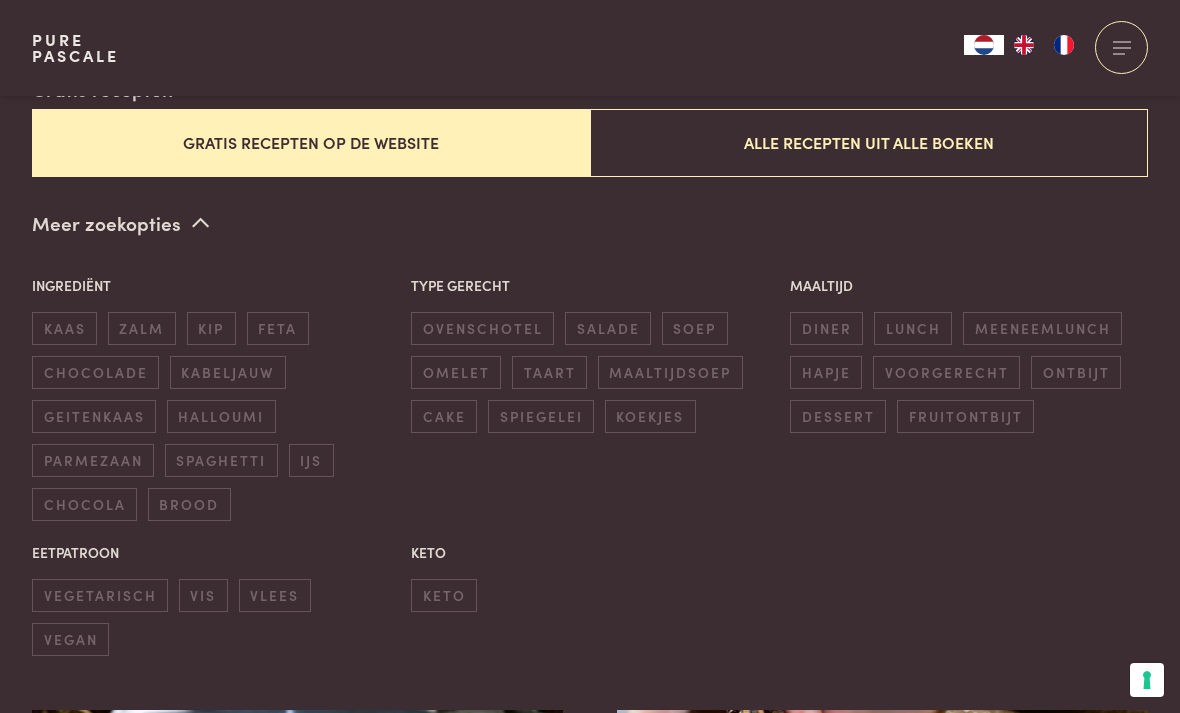 click on "vegetarisch" at bounding box center (100, 595) 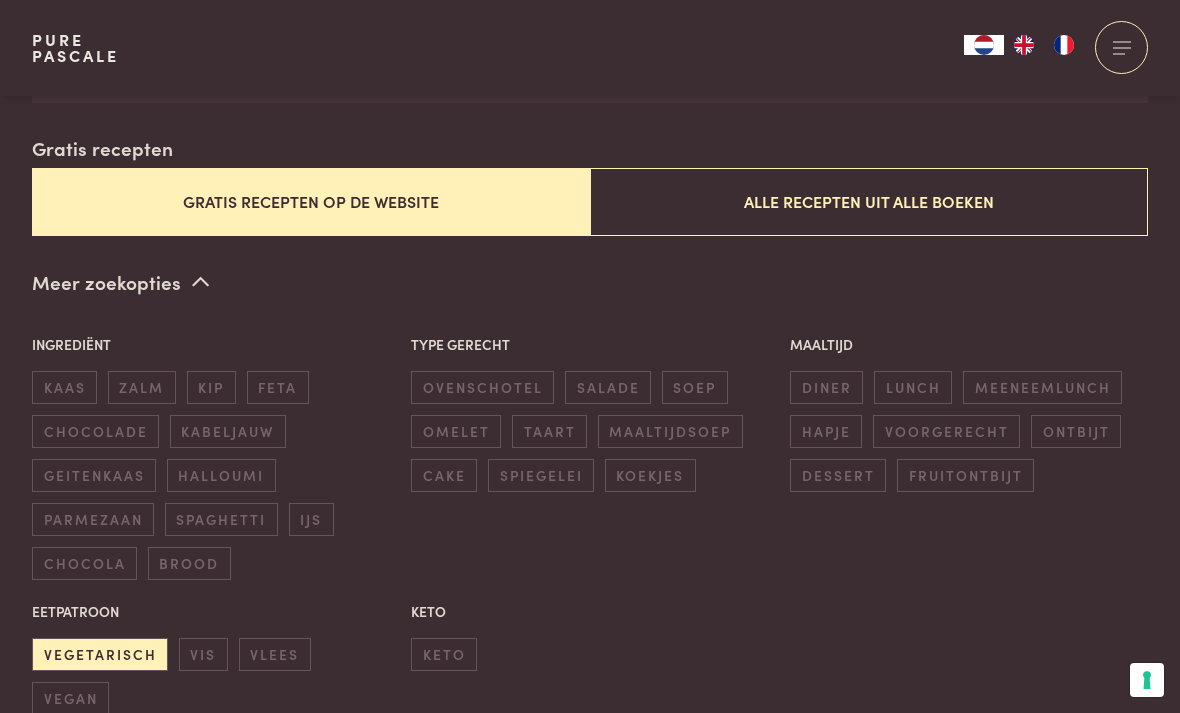 scroll, scrollTop: 483, scrollLeft: 0, axis: vertical 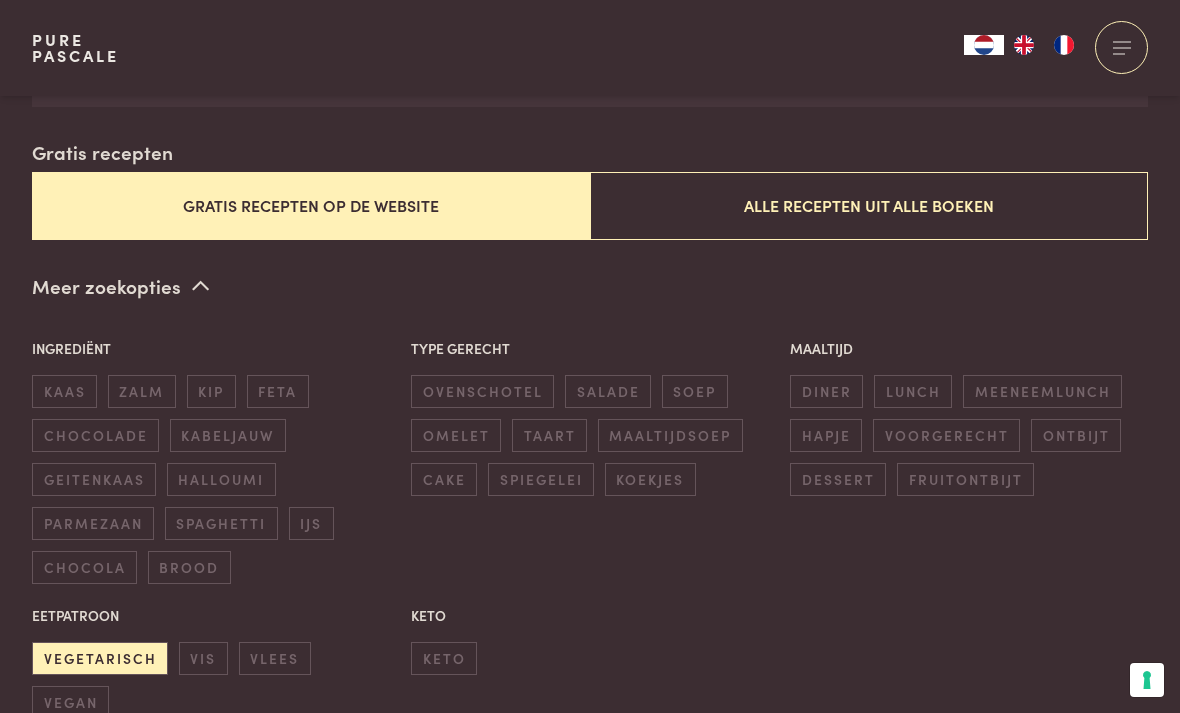 click on "Gratis recepten op de website" at bounding box center (311, 205) 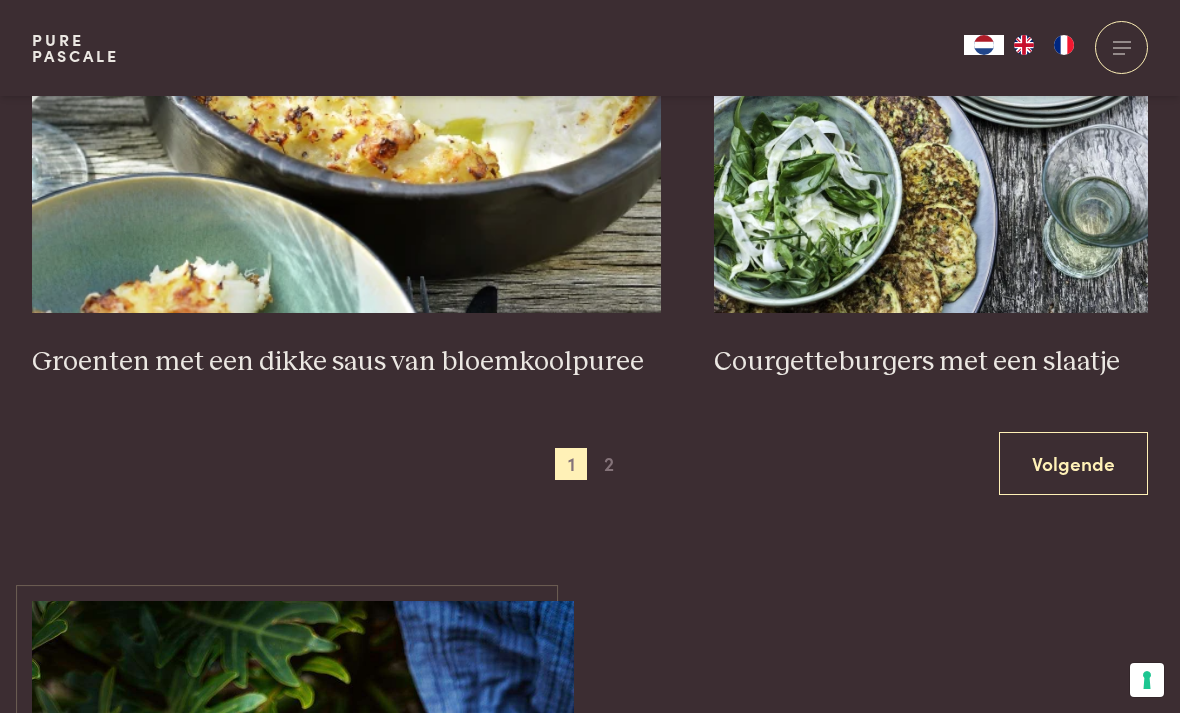scroll, scrollTop: 4047, scrollLeft: 0, axis: vertical 